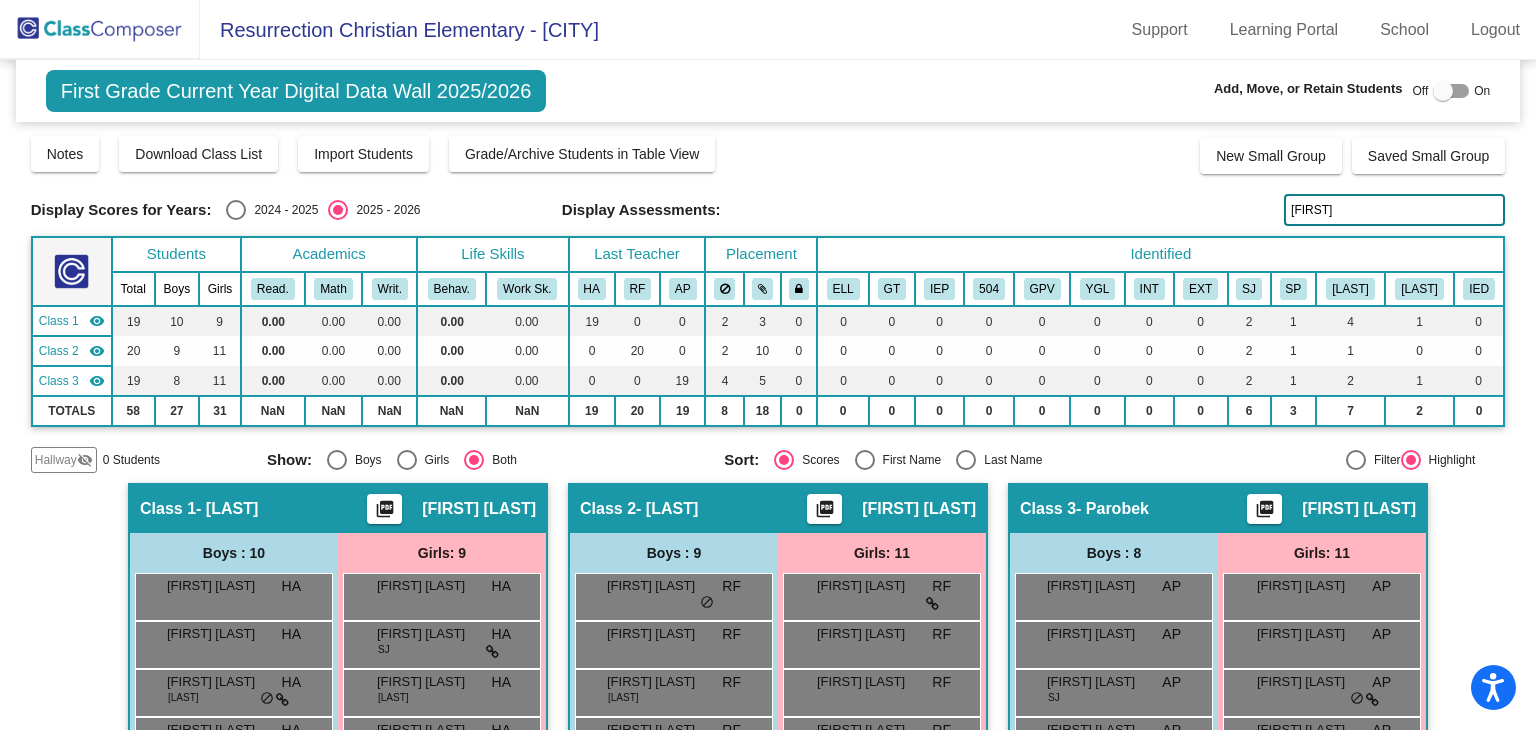 scroll, scrollTop: 0, scrollLeft: 0, axis: both 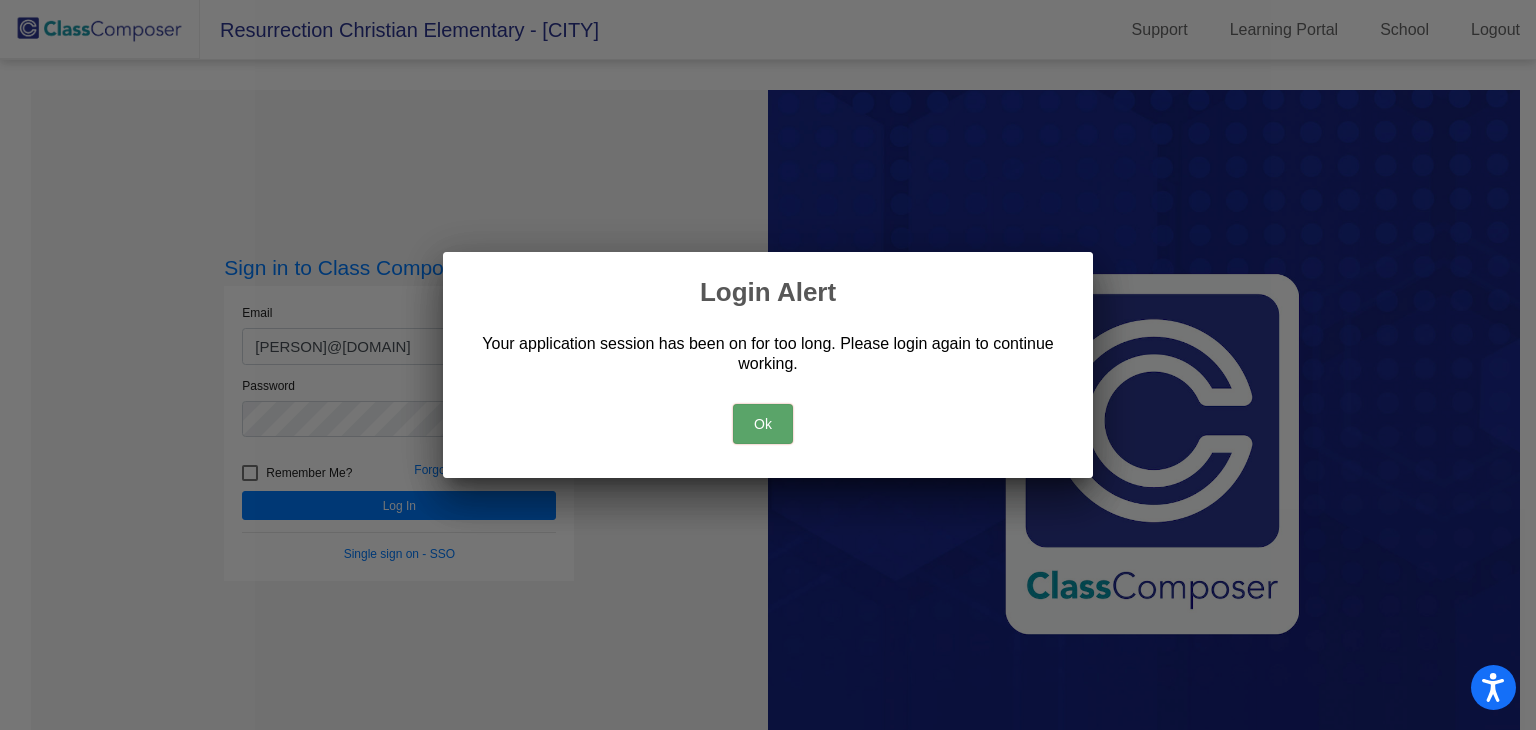 click on "Ok" at bounding box center (763, 424) 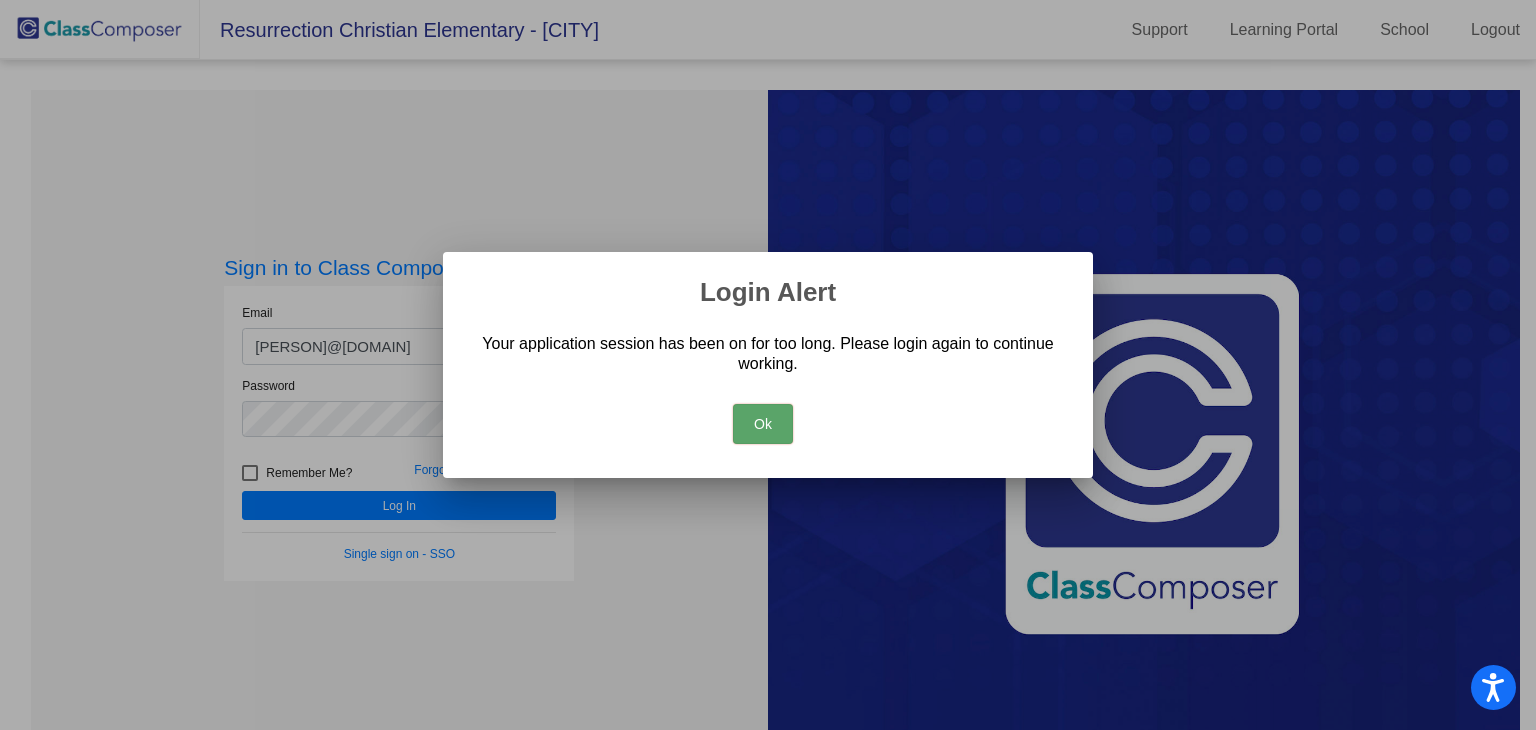 click at bounding box center (768, 365) 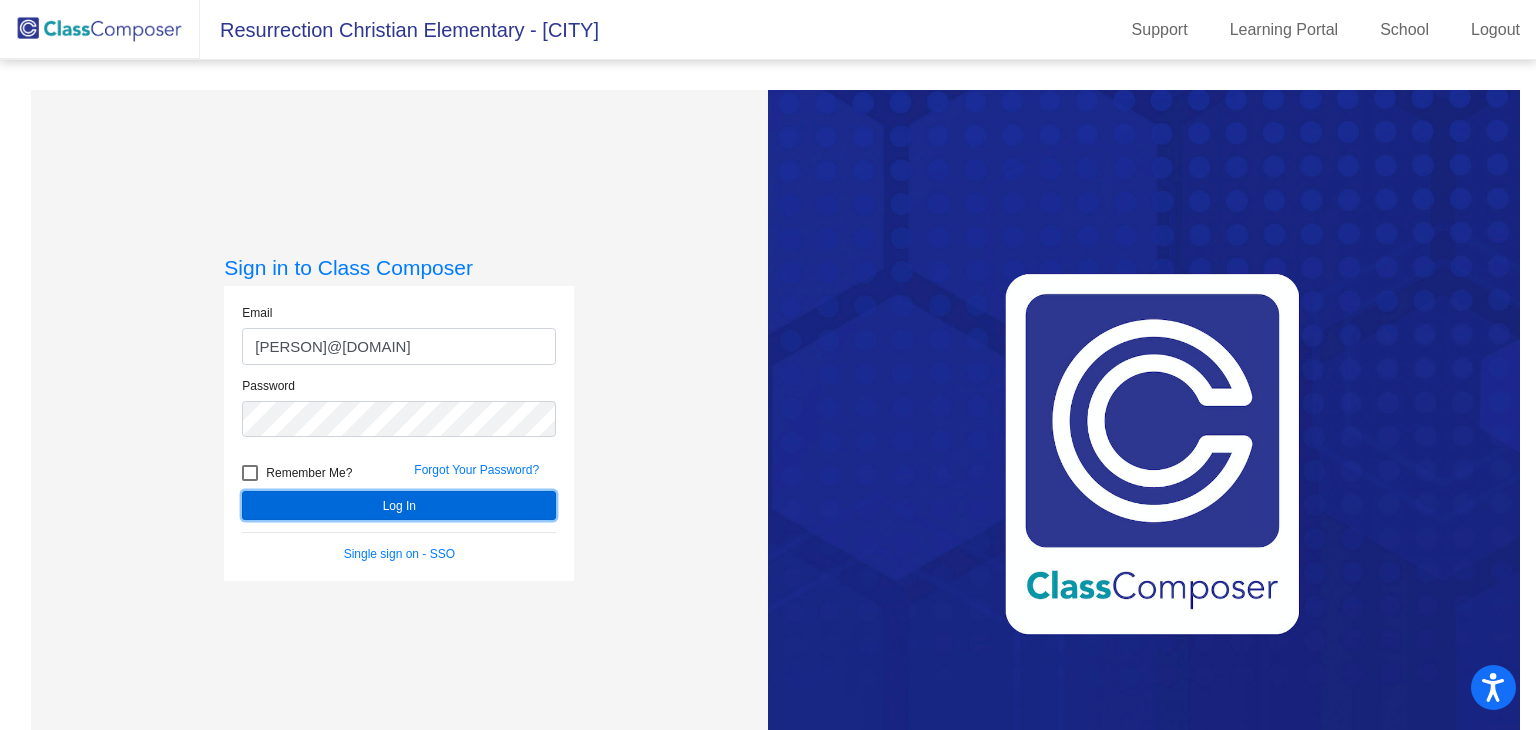 click on "Log In" 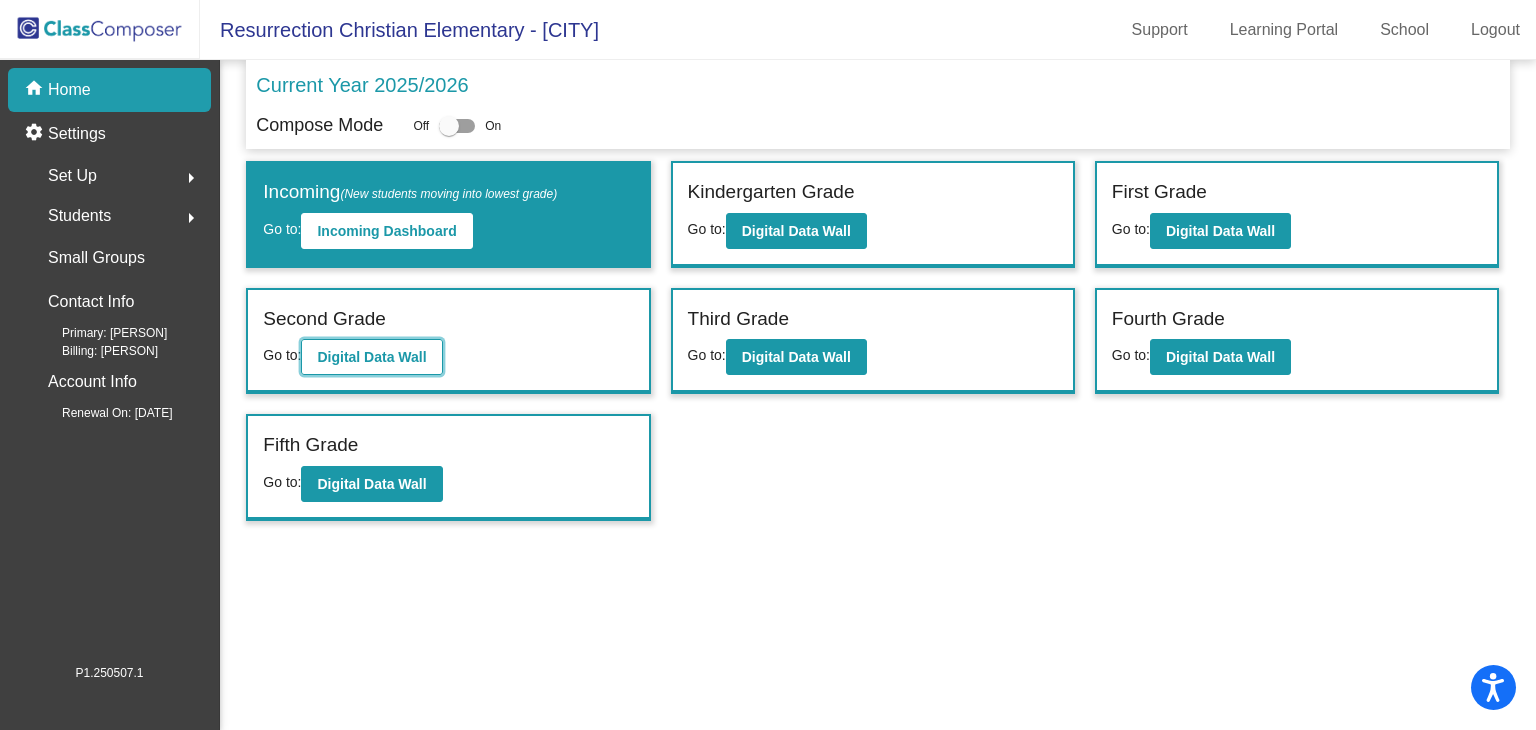 click on "Digital Data Wall" 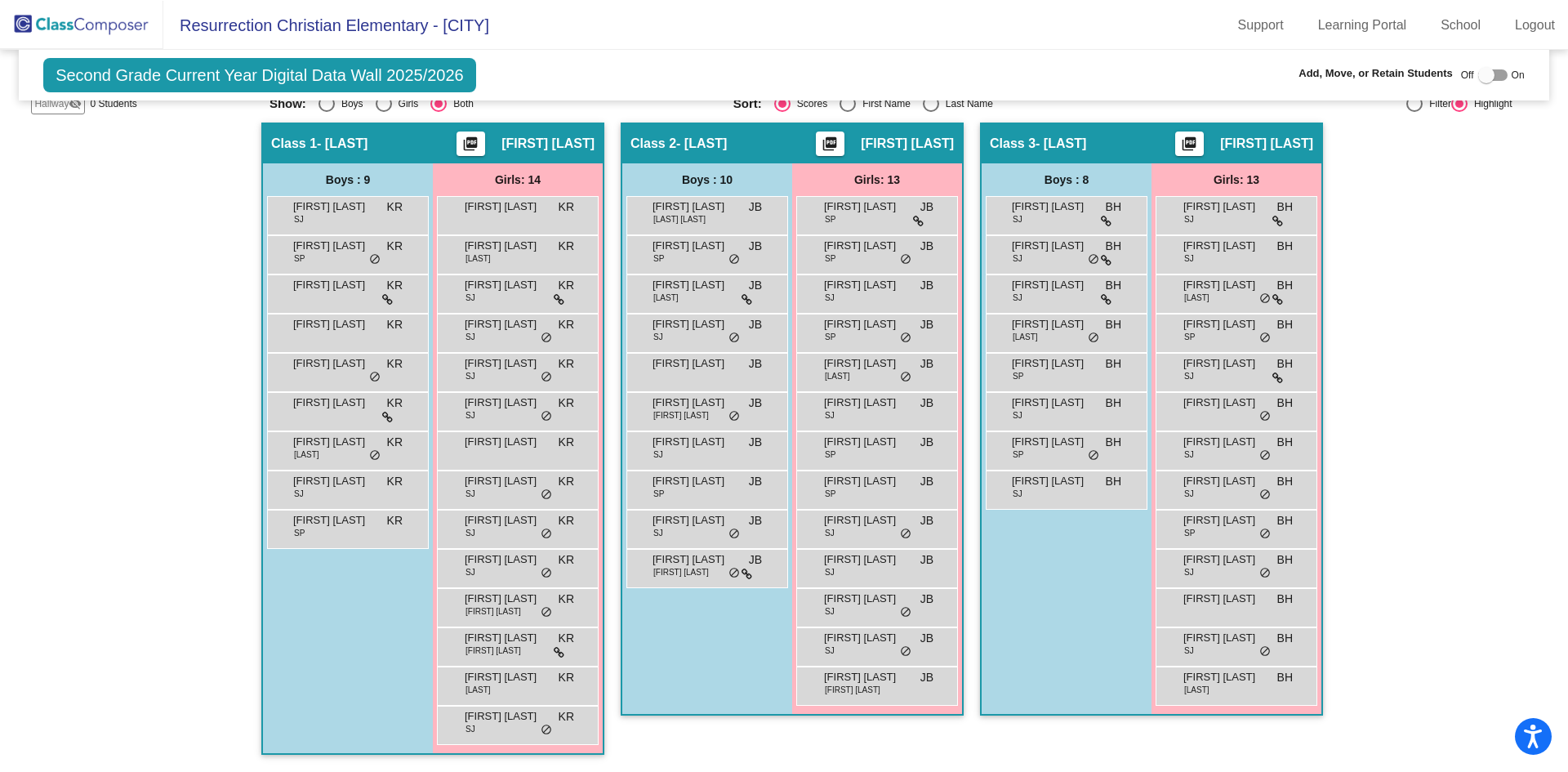 scroll, scrollTop: 271, scrollLeft: 0, axis: vertical 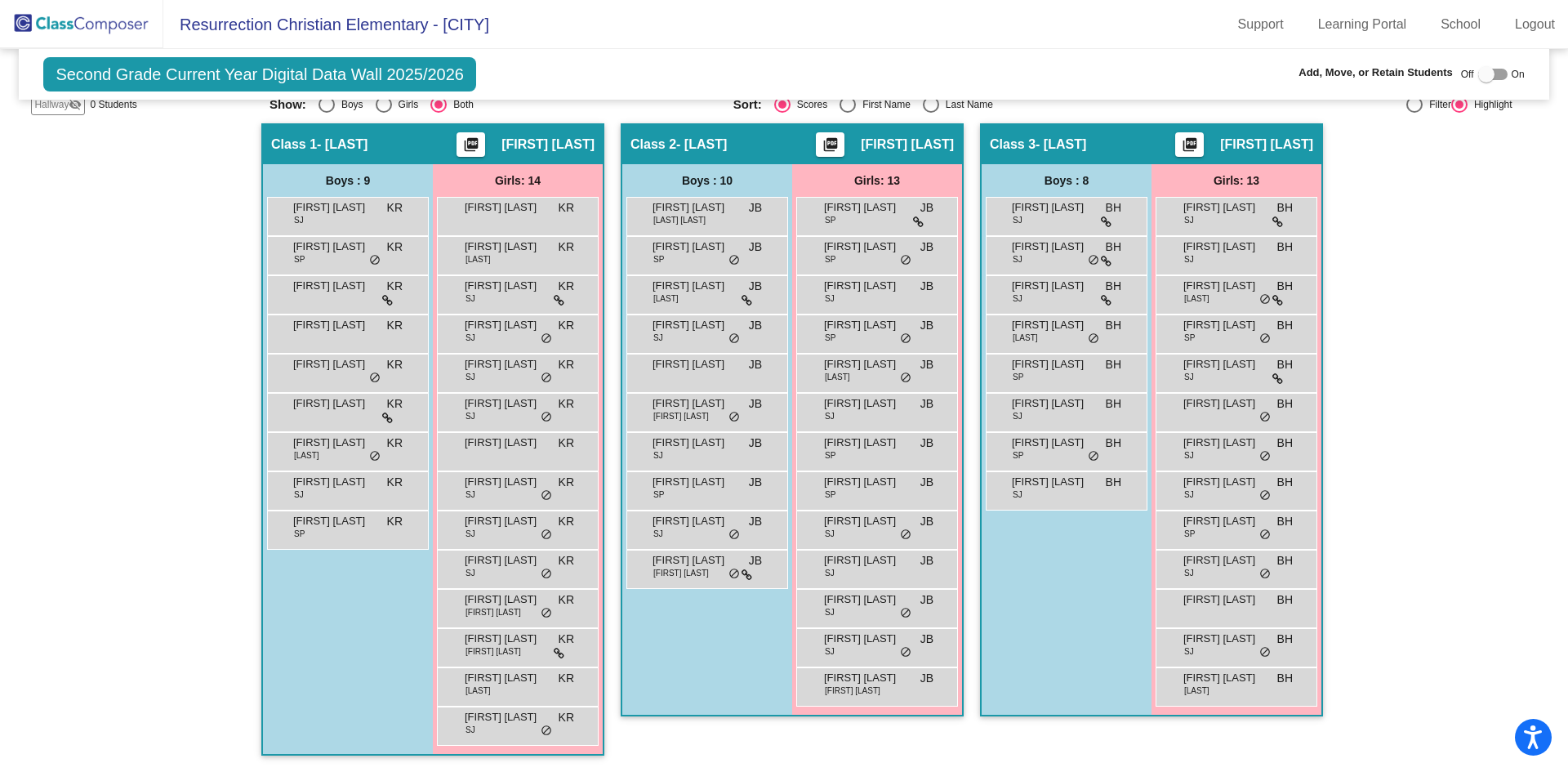 drag, startPoint x: 1281, startPoint y: 627, endPoint x: 1257, endPoint y: 810, distance: 184.56706 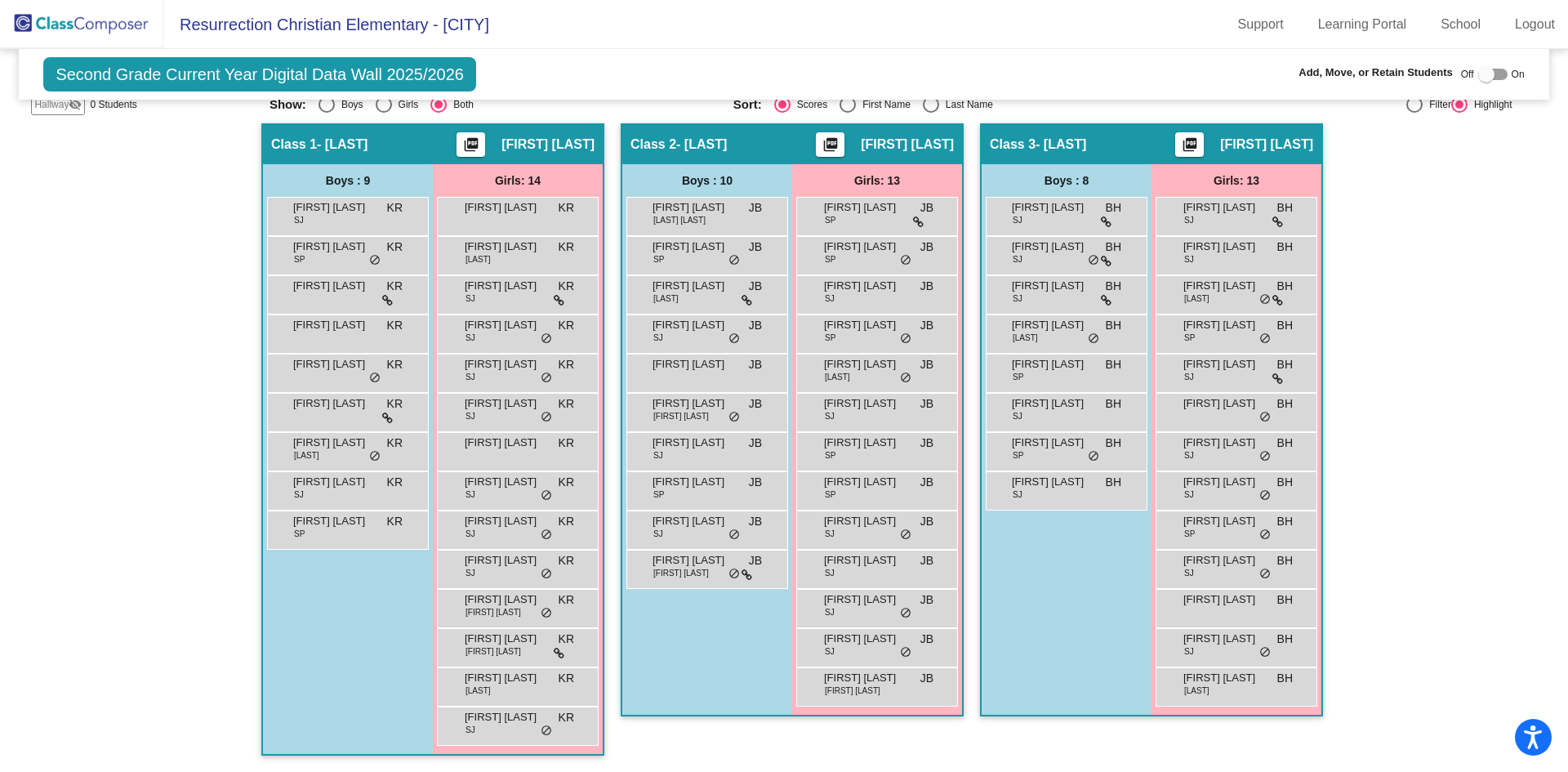 drag, startPoint x: 1257, startPoint y: 810, endPoint x: 1448, endPoint y: 243, distance: 598.3059 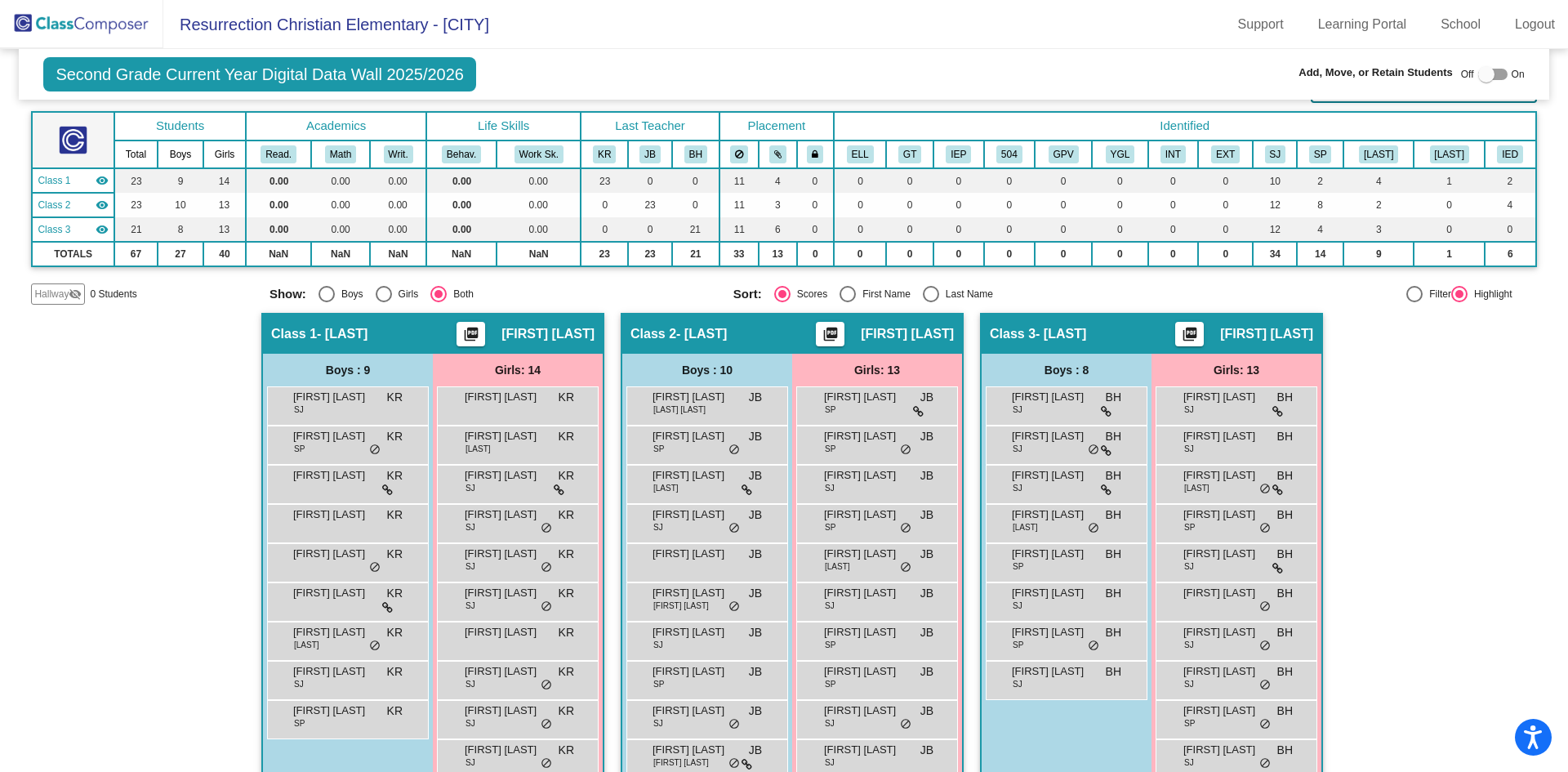 scroll, scrollTop: 245, scrollLeft: 0, axis: vertical 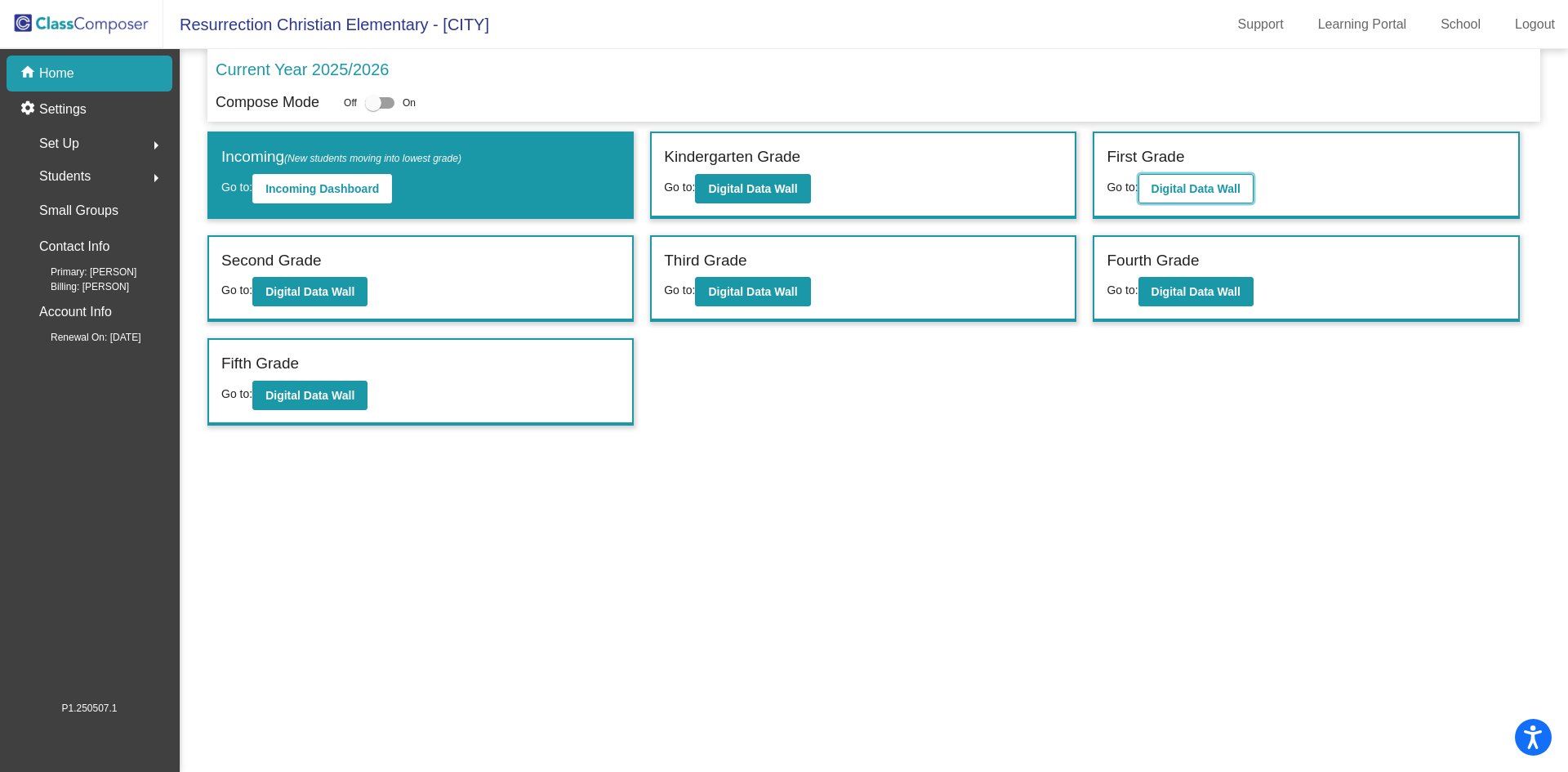 click on "Digital Data Wall" 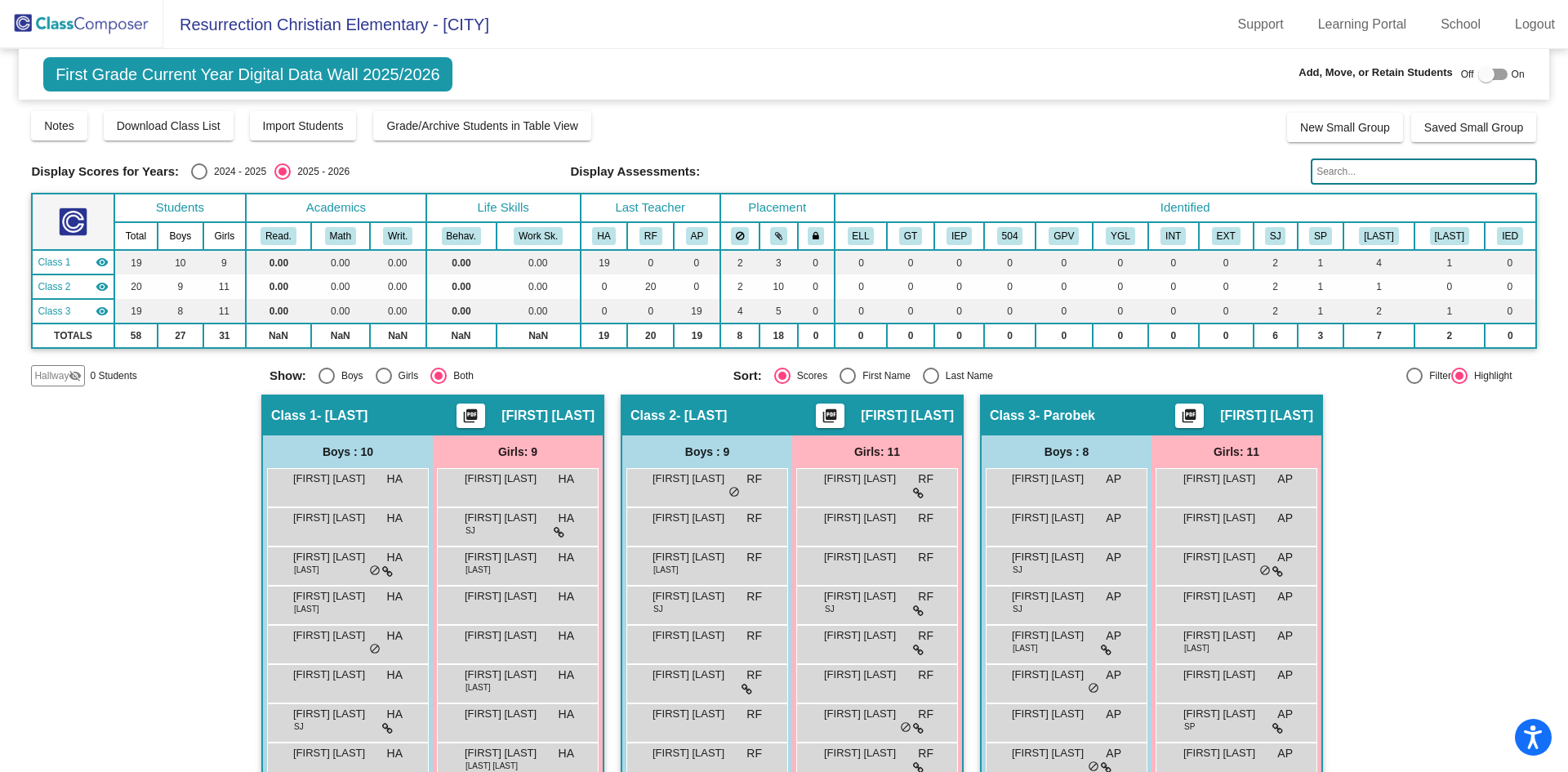 scroll, scrollTop: 154, scrollLeft: 0, axis: vertical 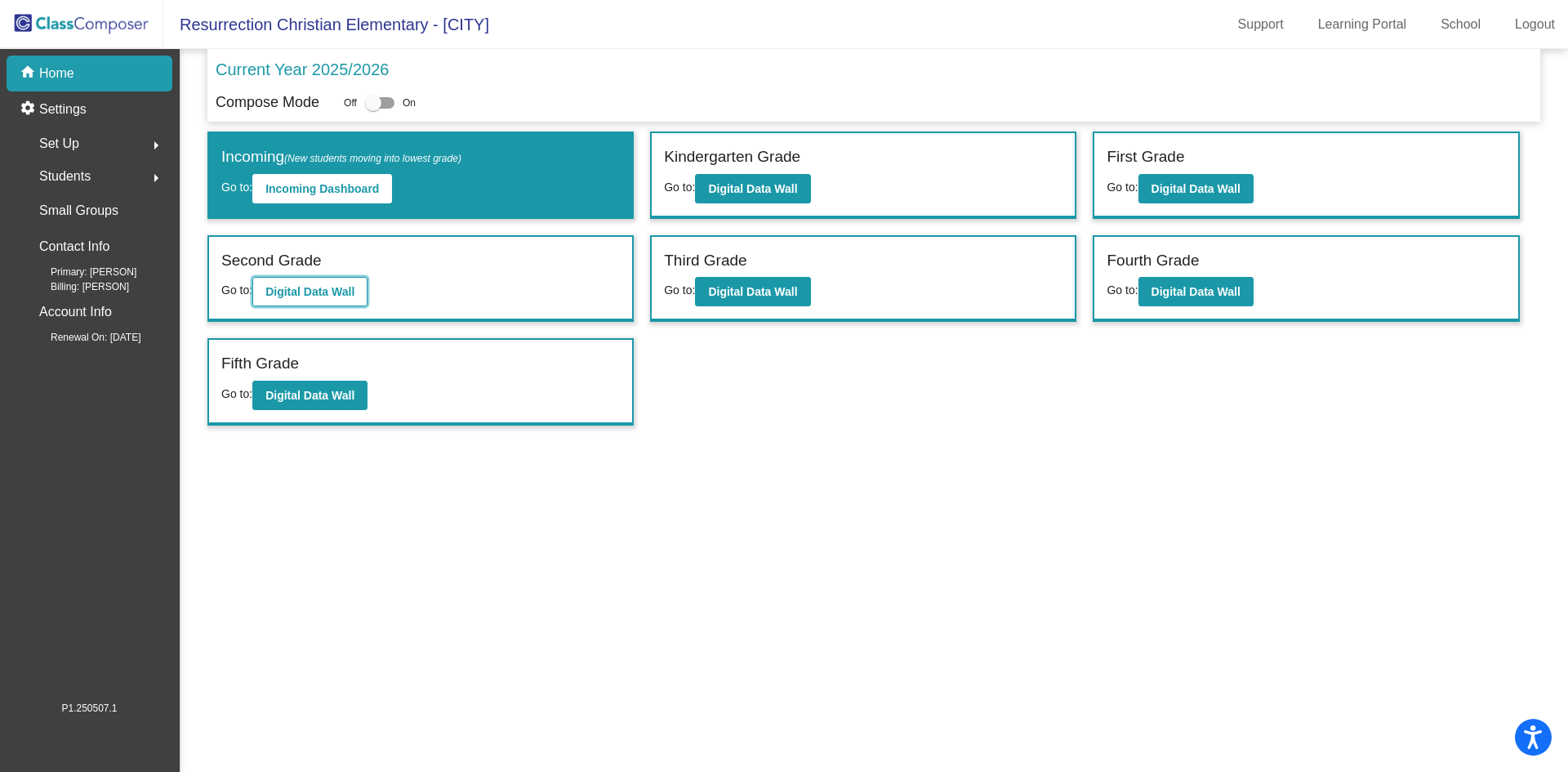 click on "Digital Data Wall" 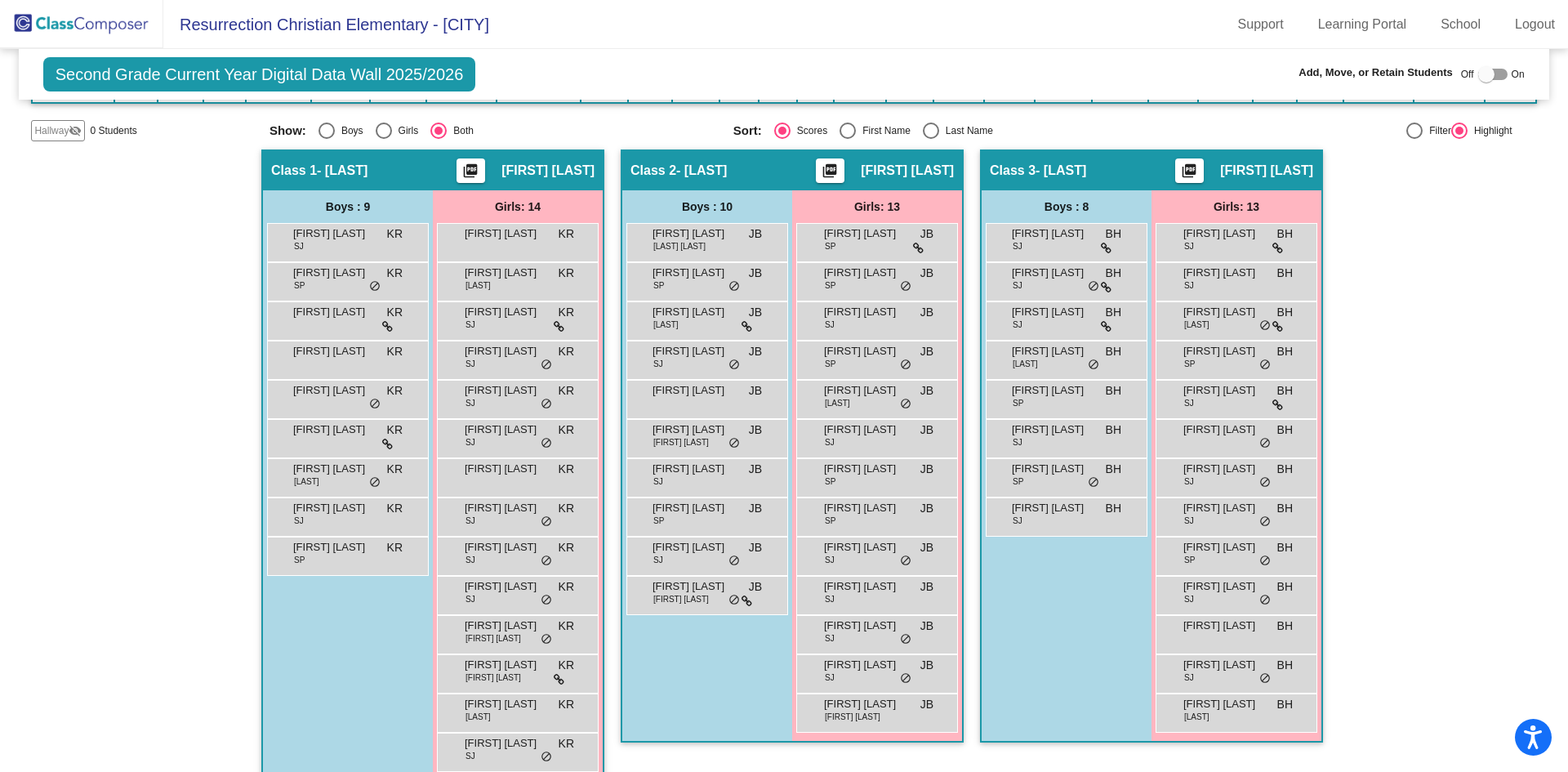 scroll, scrollTop: 0, scrollLeft: 0, axis: both 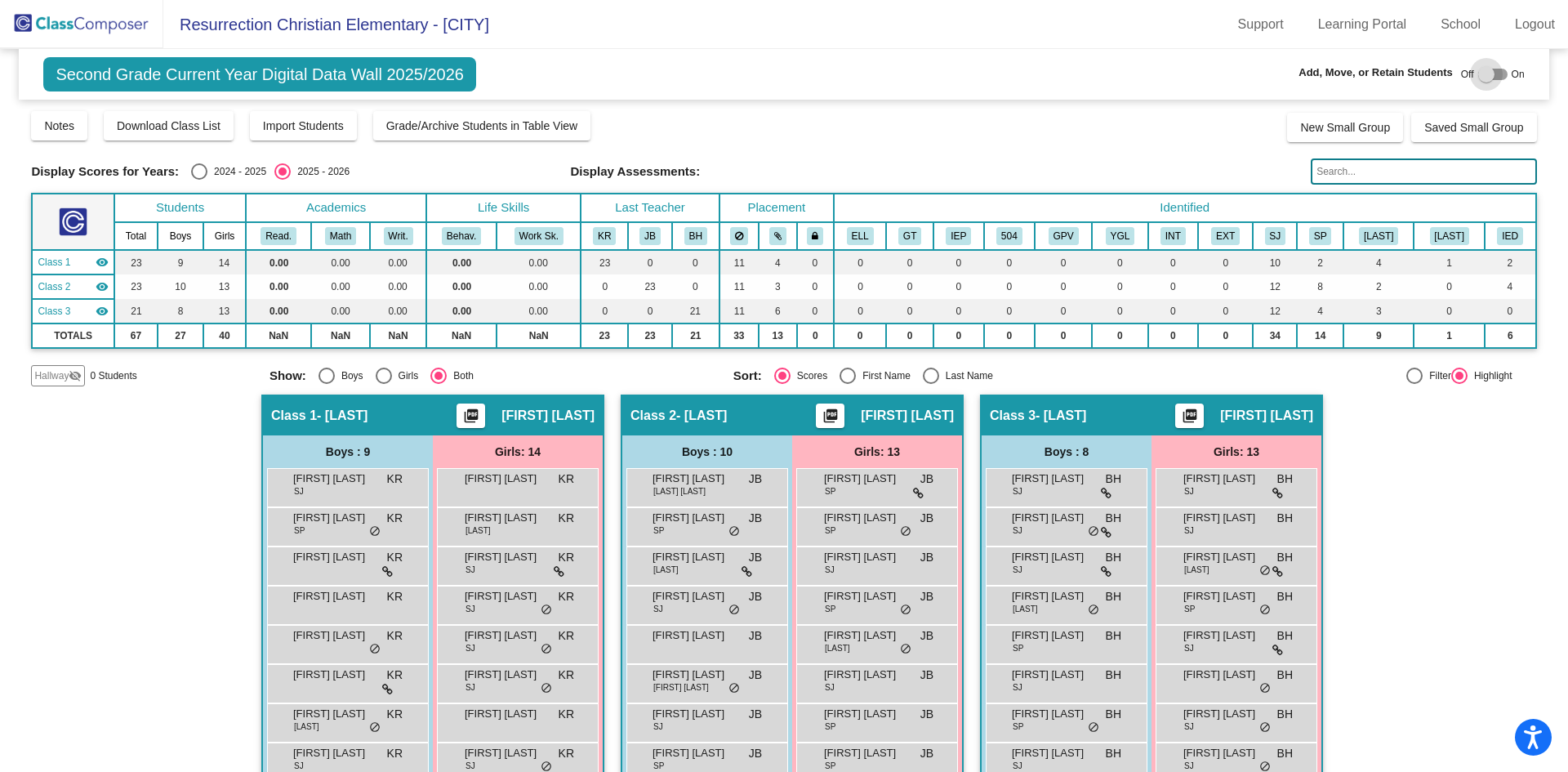 click at bounding box center (1493, 74) 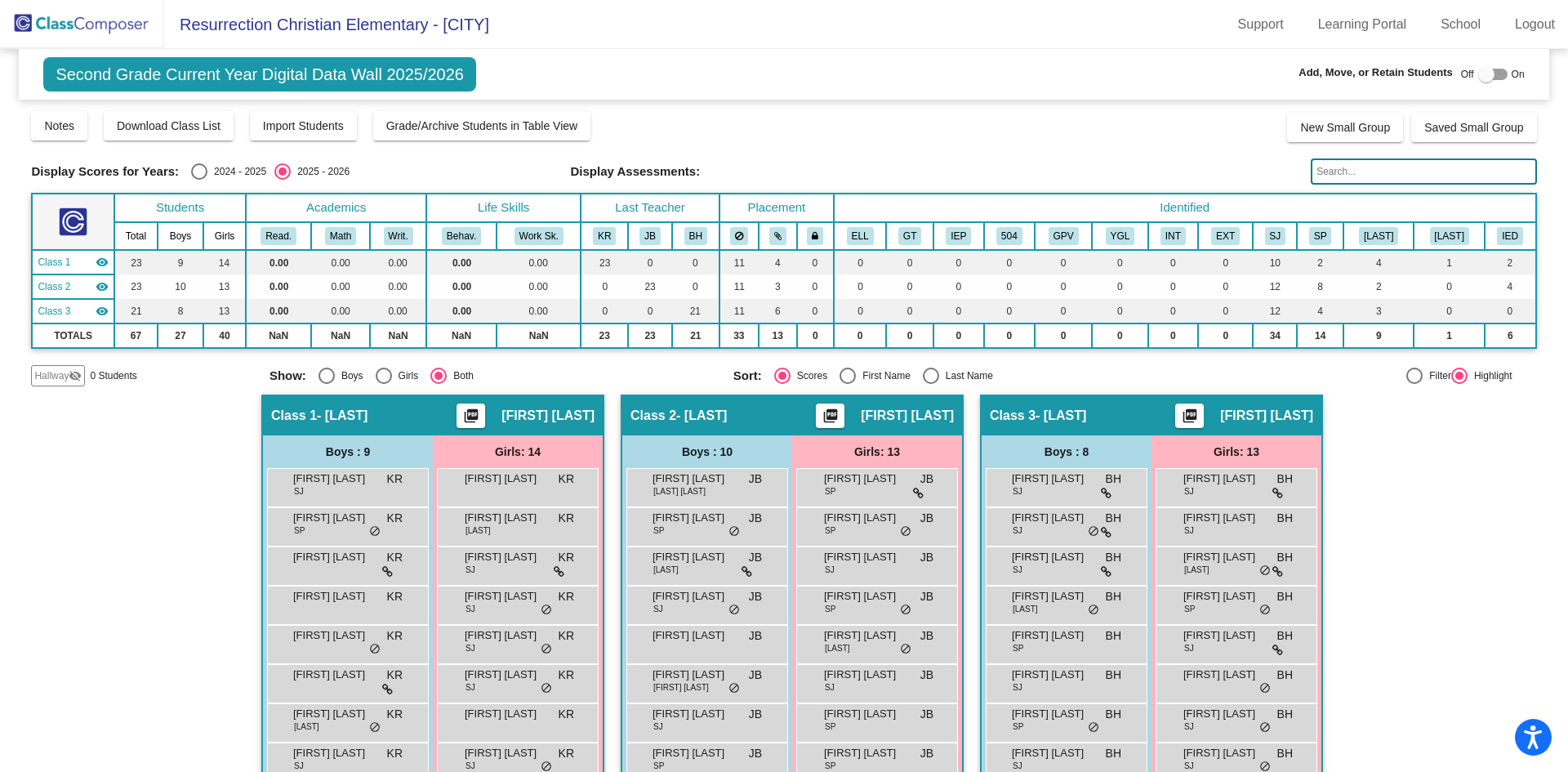 checkbox on "true" 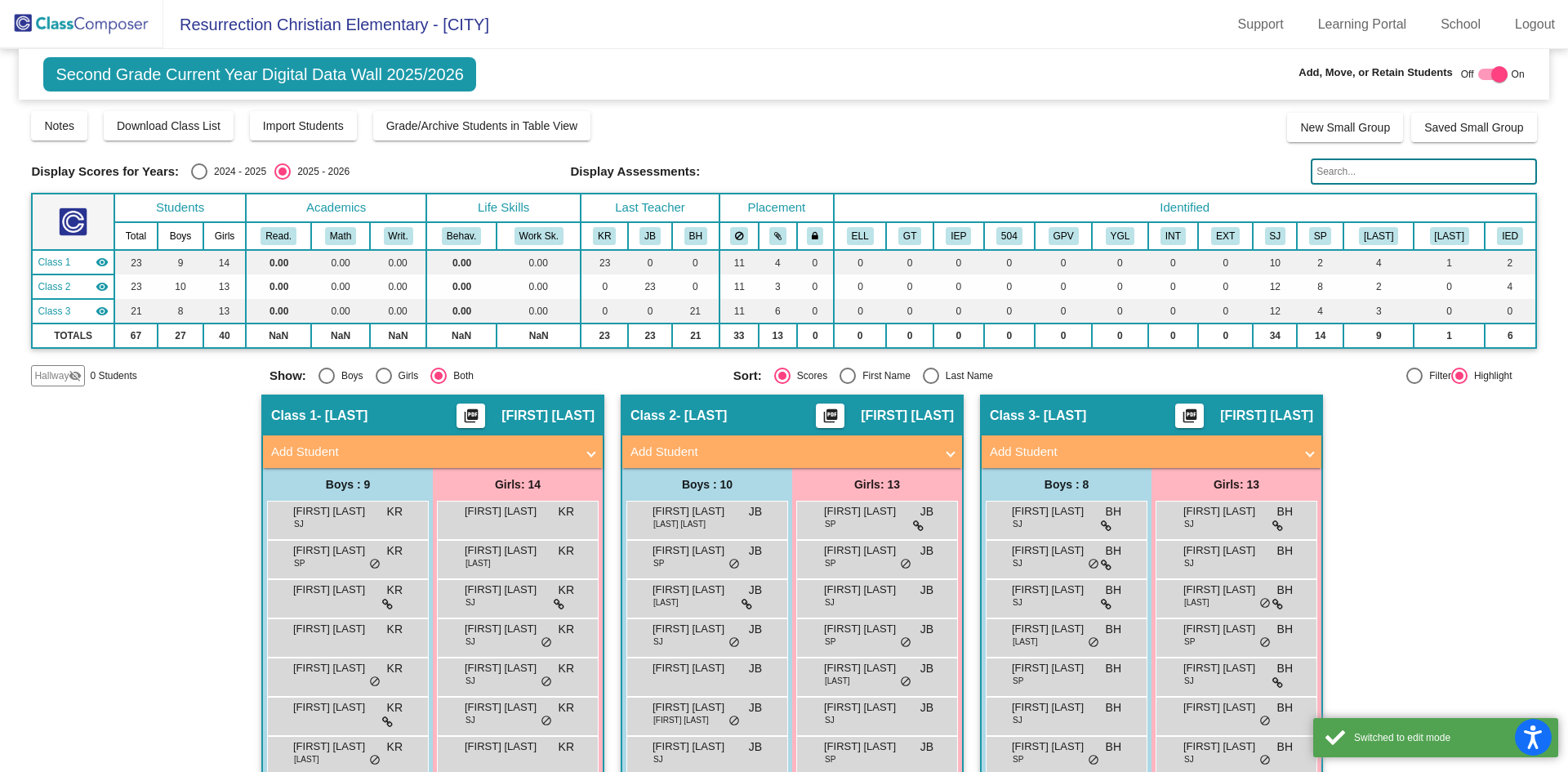 click on "Hallway" 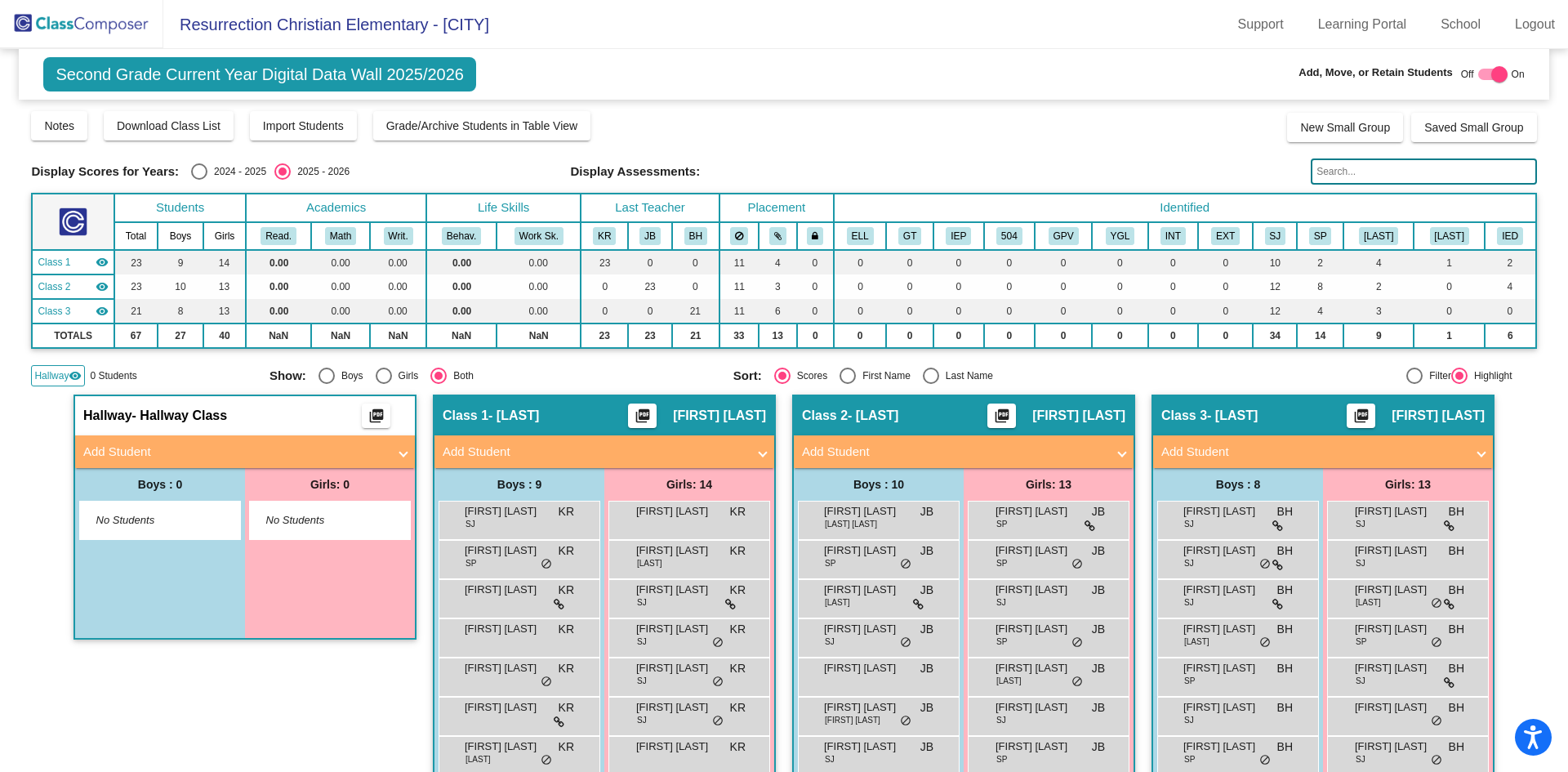 click on "Add Student" at bounding box center [235, 452] 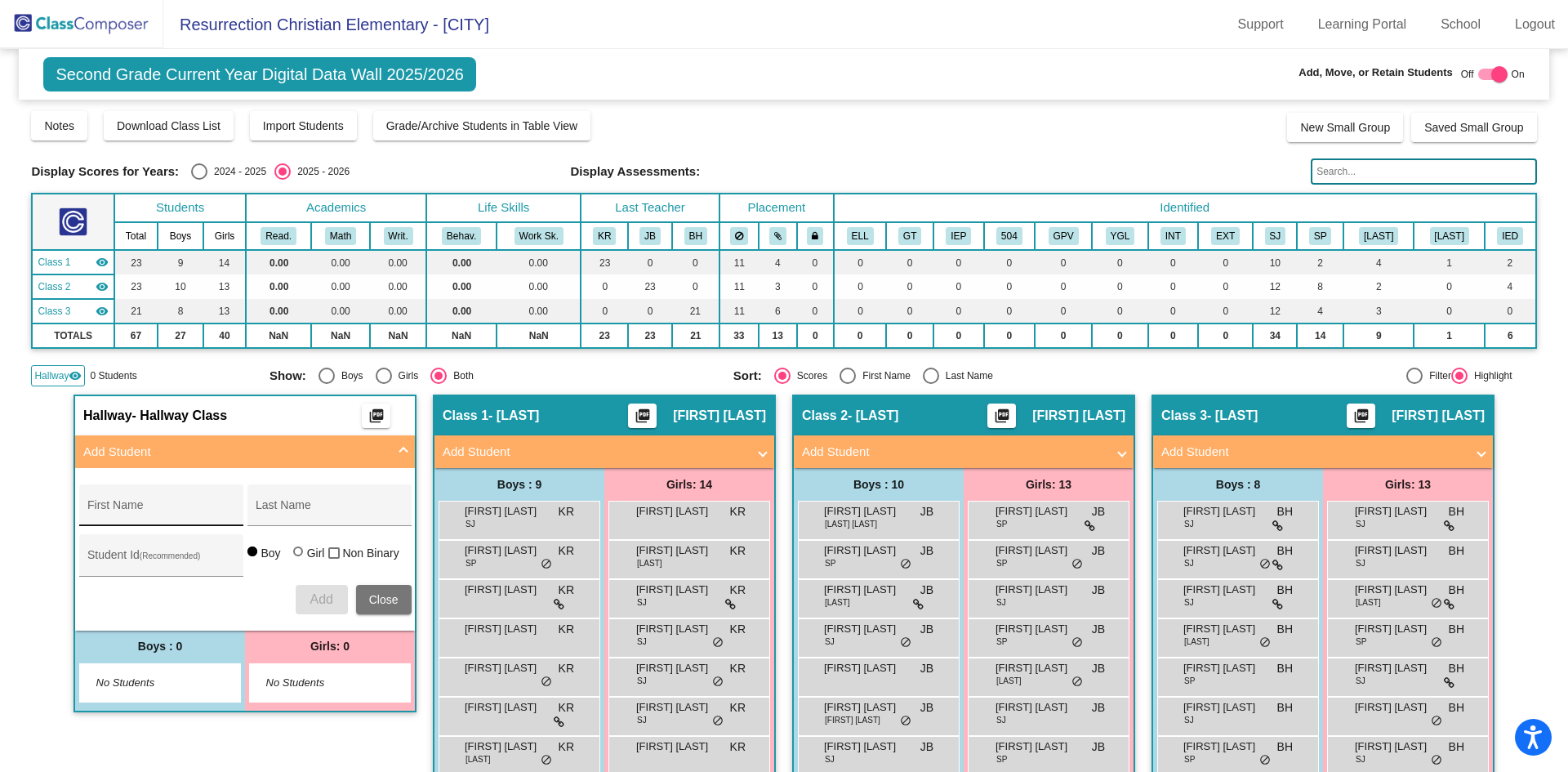 click on "First Name" at bounding box center (161, 510) 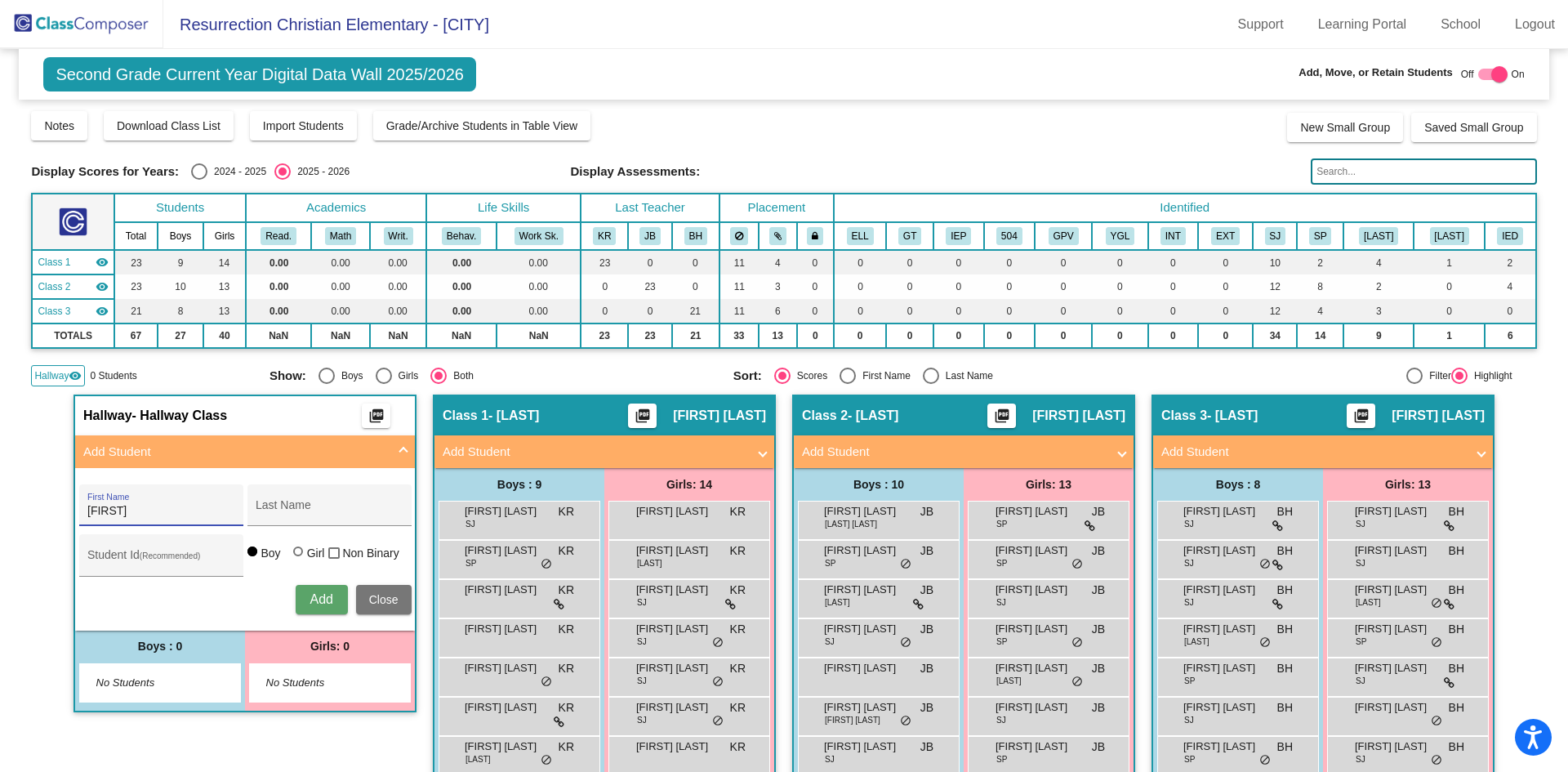 type on "[FIRST]" 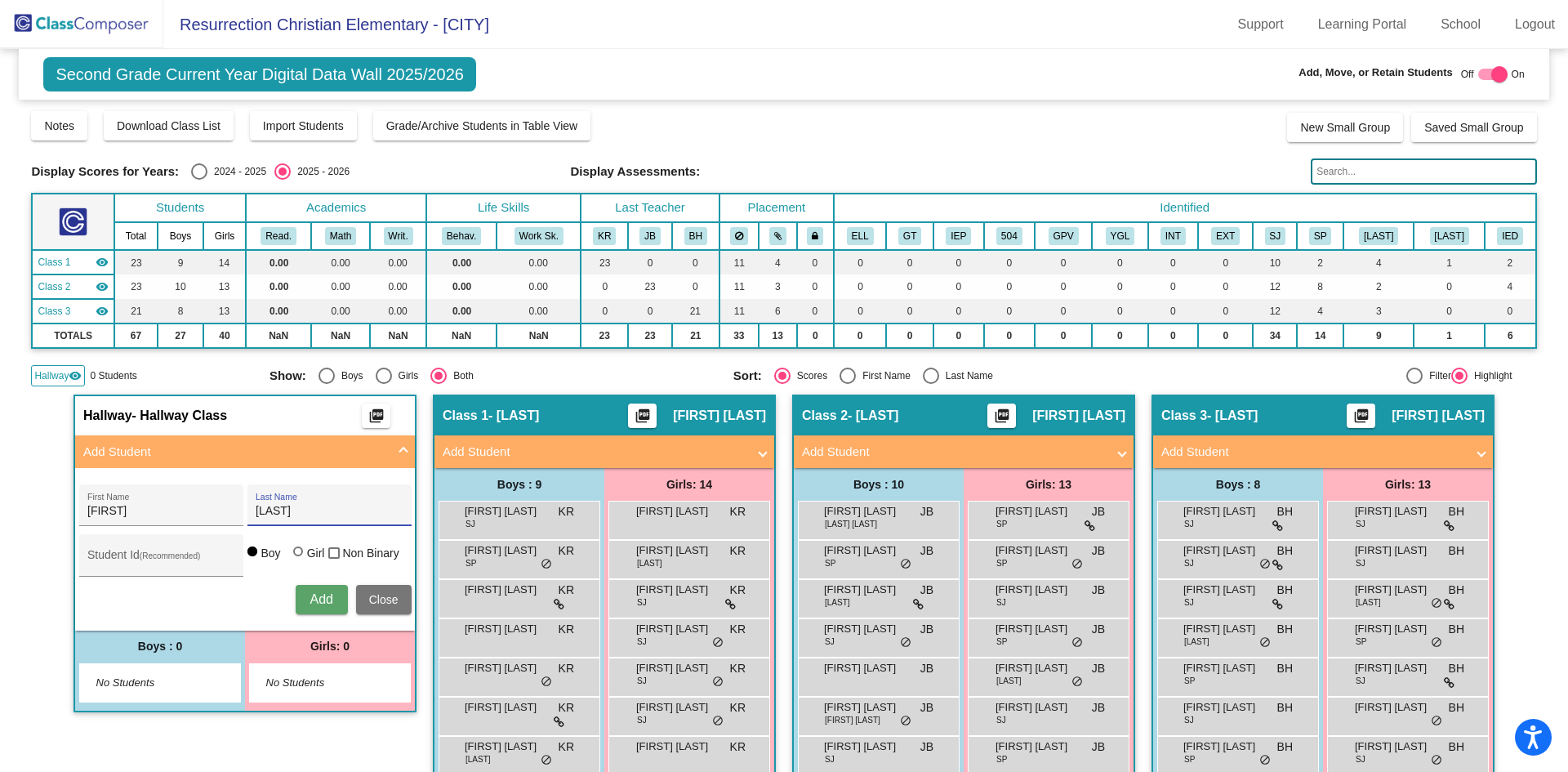 type on "[LAST]" 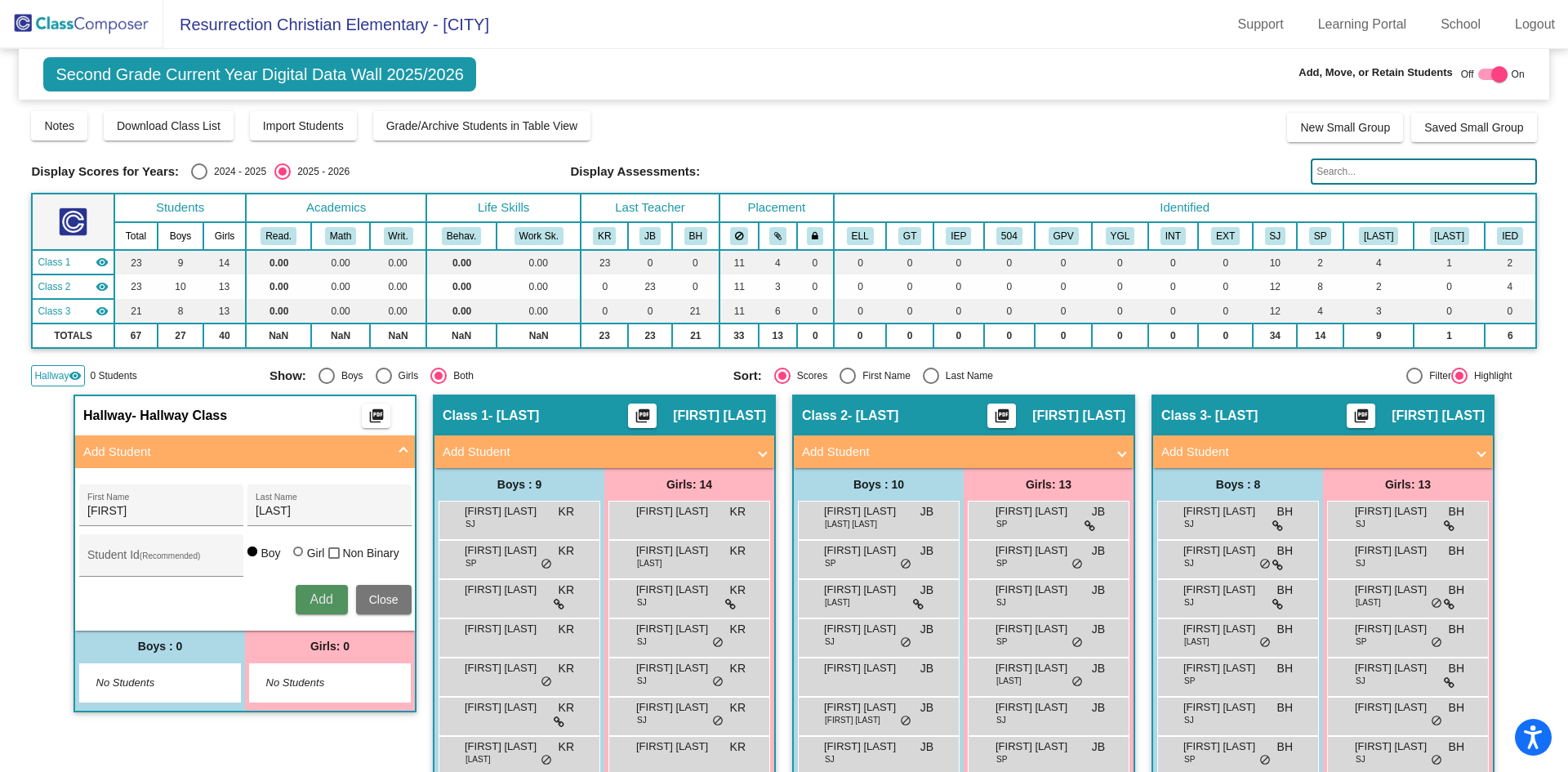 click on "Add" at bounding box center (321, 599) 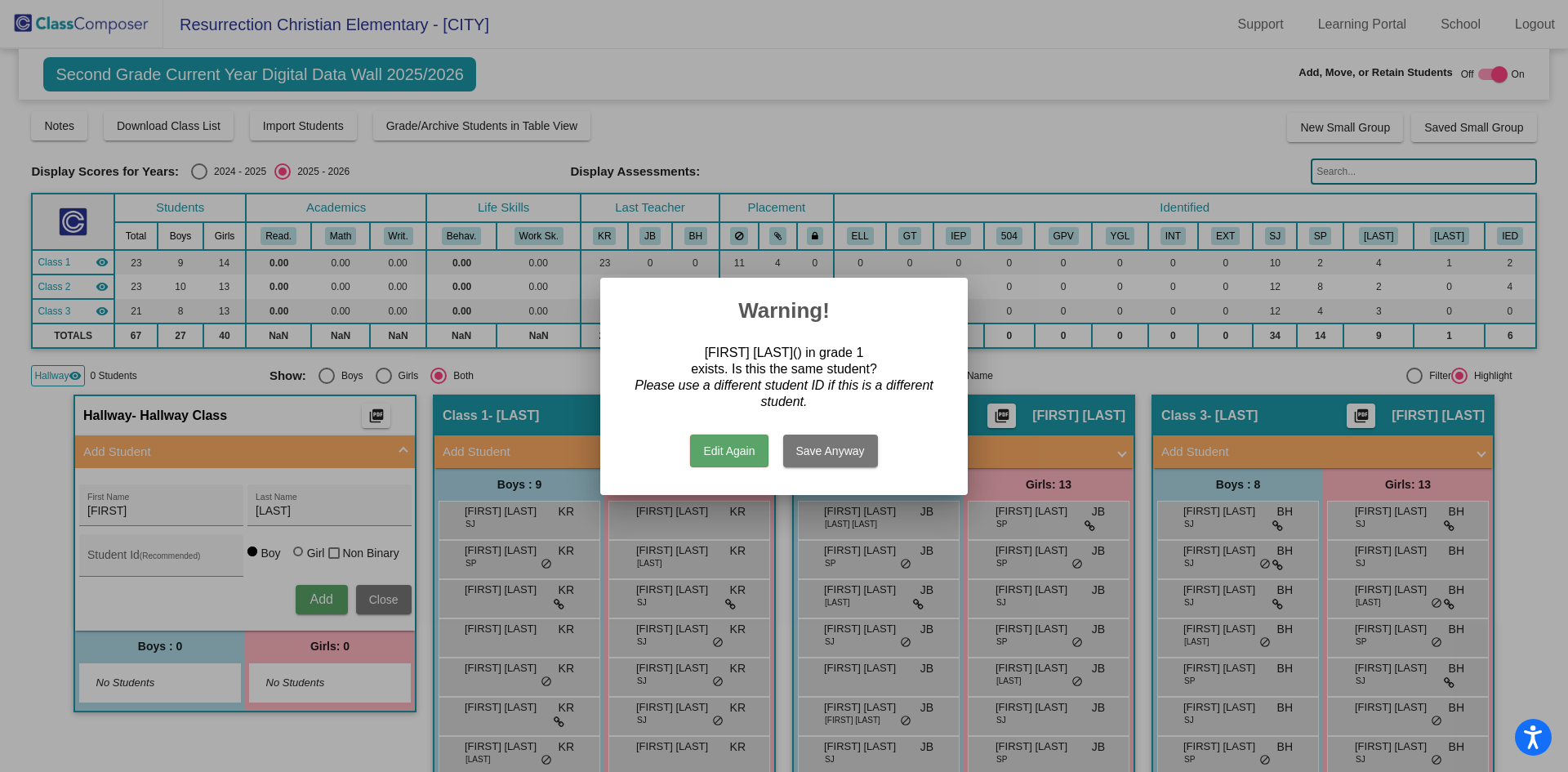 click on "Edit Again" at bounding box center (728, 451) 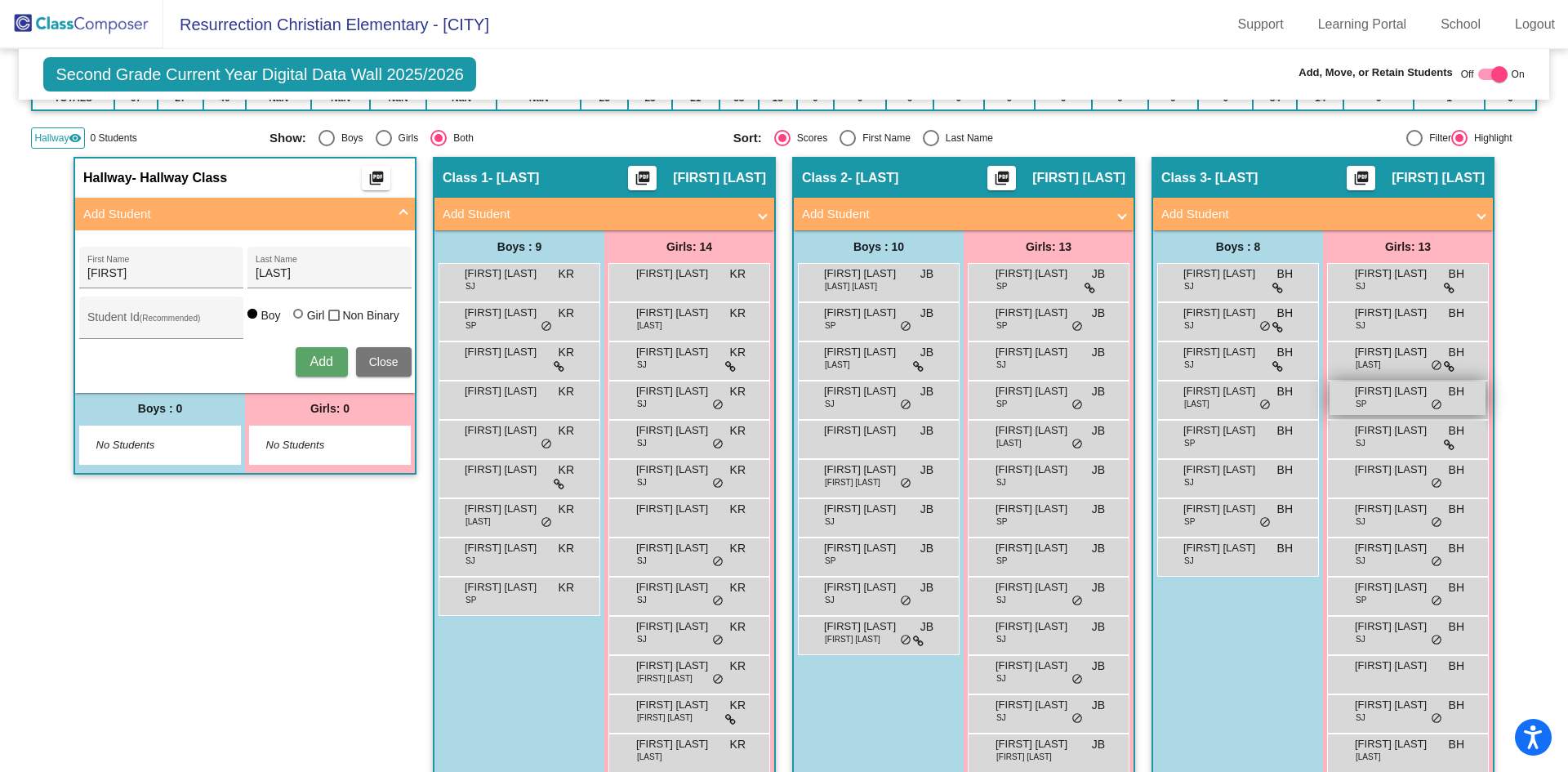 scroll, scrollTop: 245, scrollLeft: 0, axis: vertical 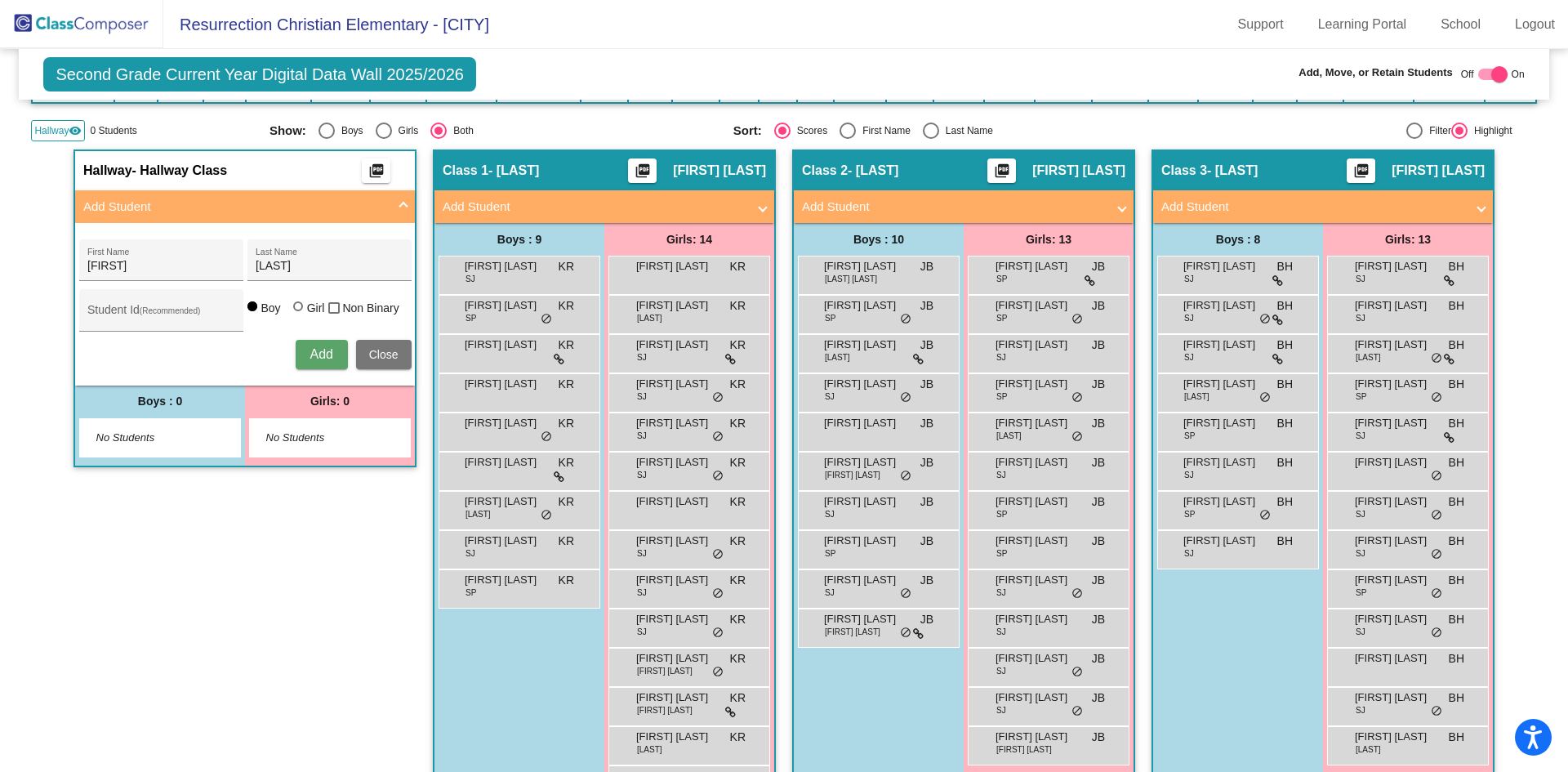 click on "Close" at bounding box center (384, 355) 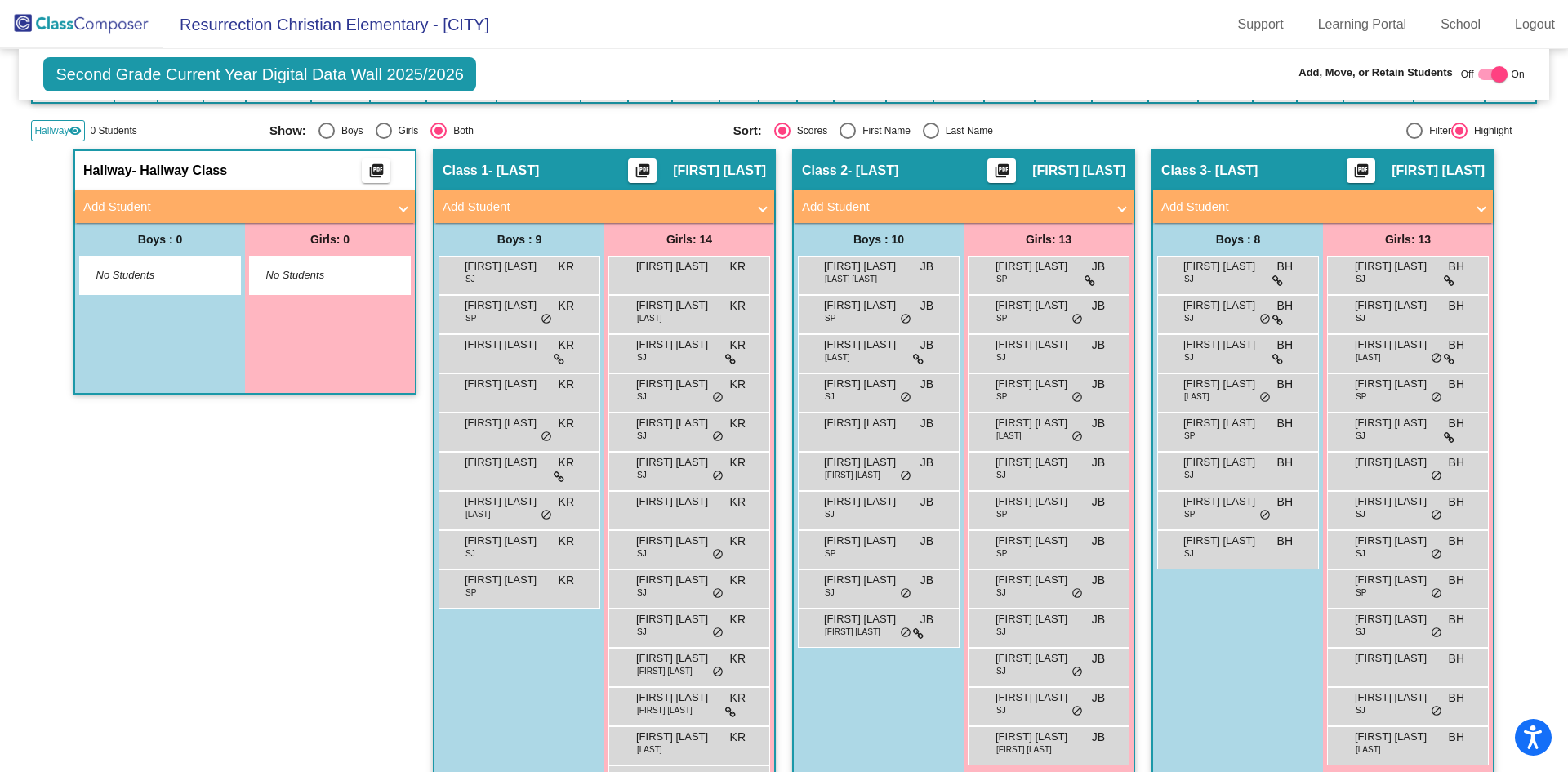 click on "Add Student" at bounding box center [1323, 207] 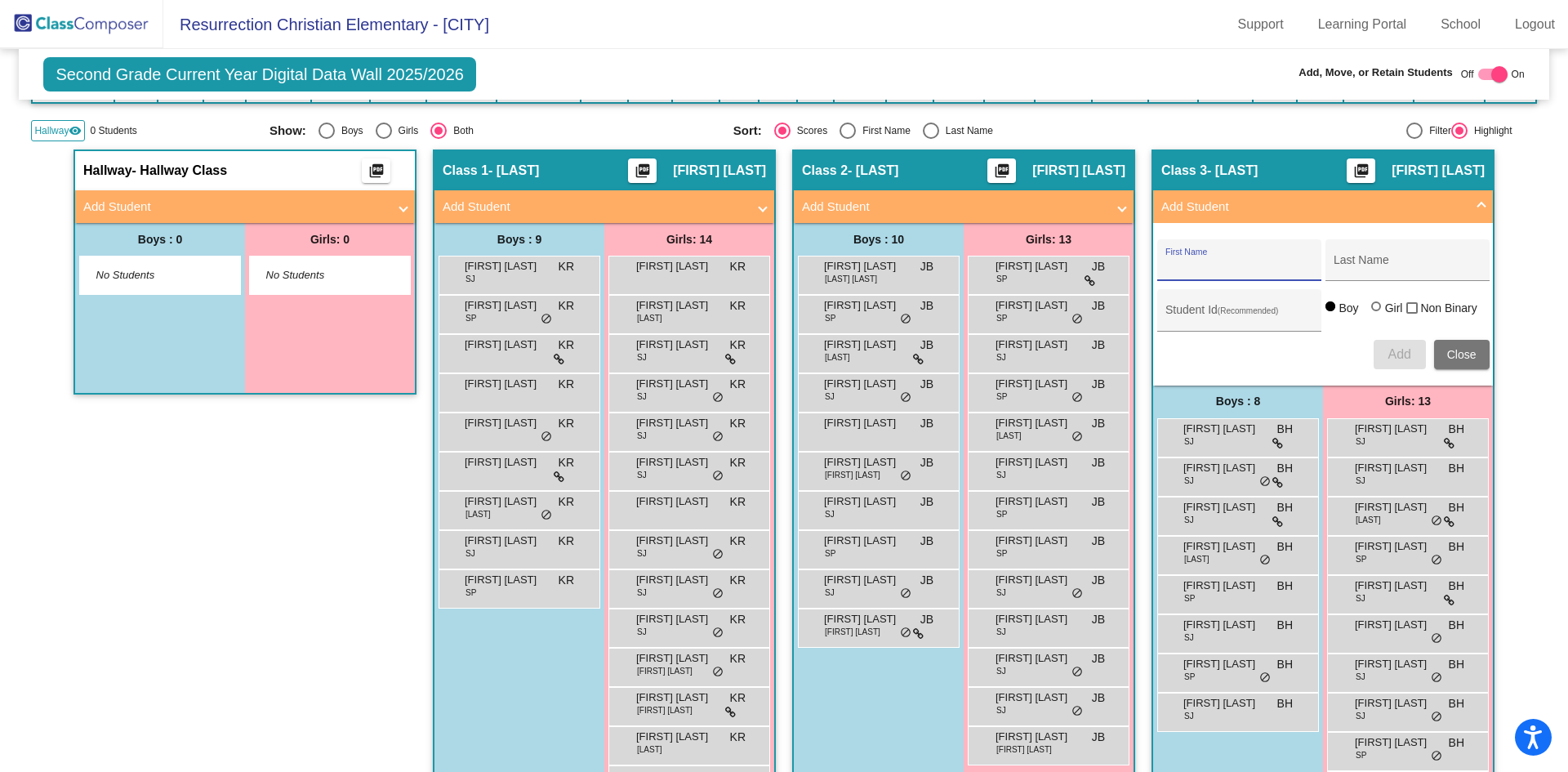 click on "First Name" at bounding box center [1239, 266] 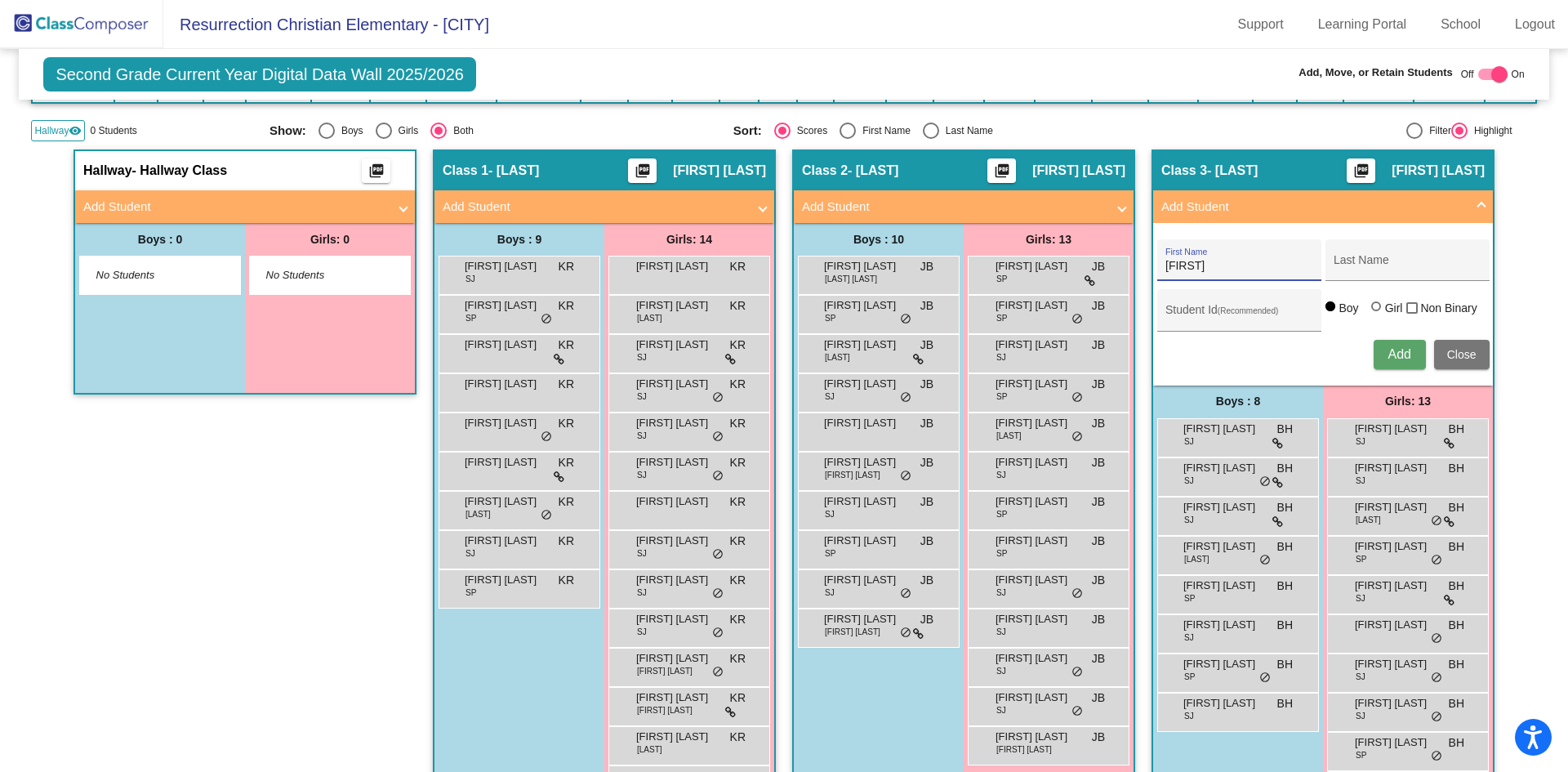 type on "[FIRST]" 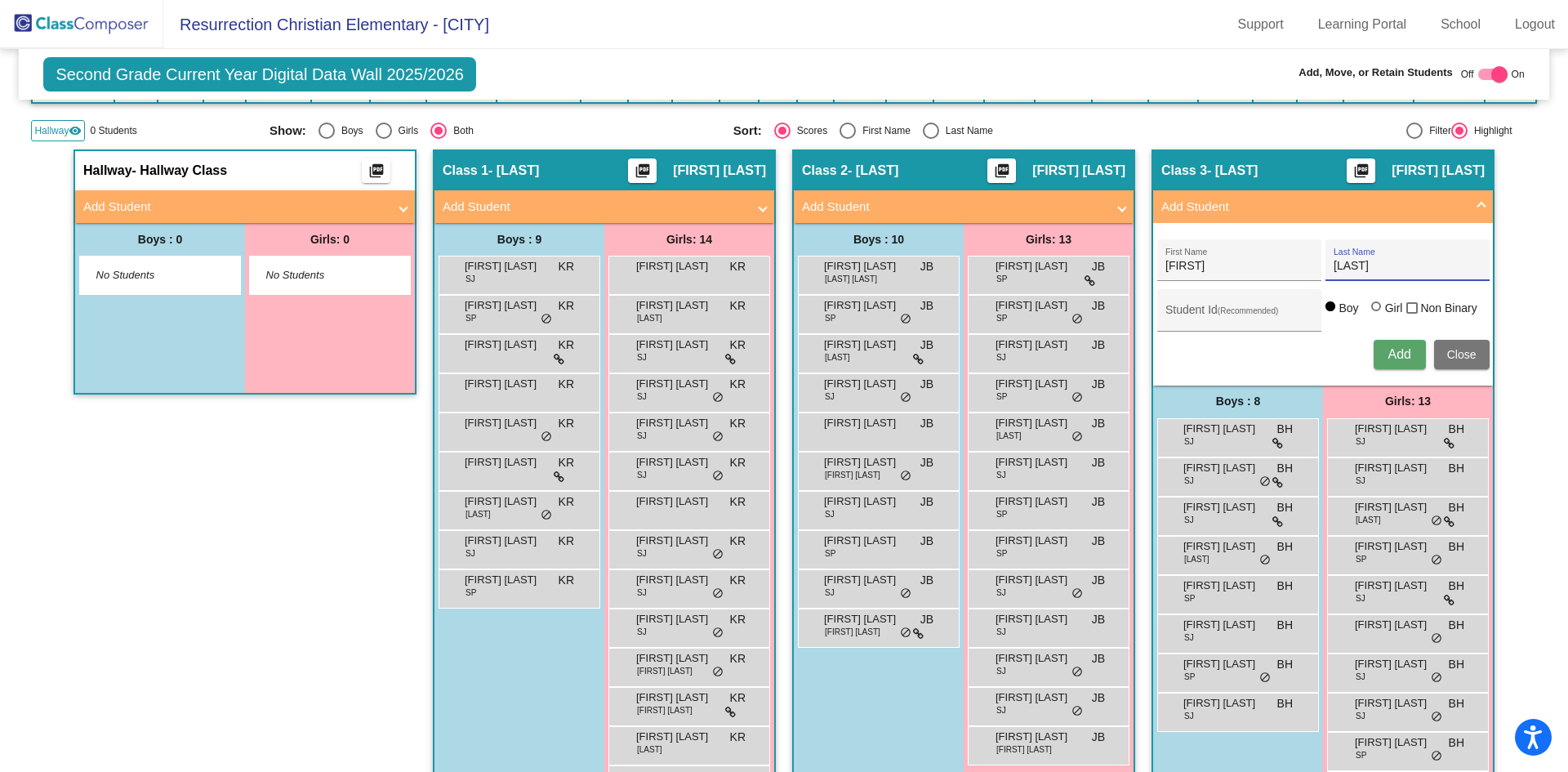 type on "[LAST]" 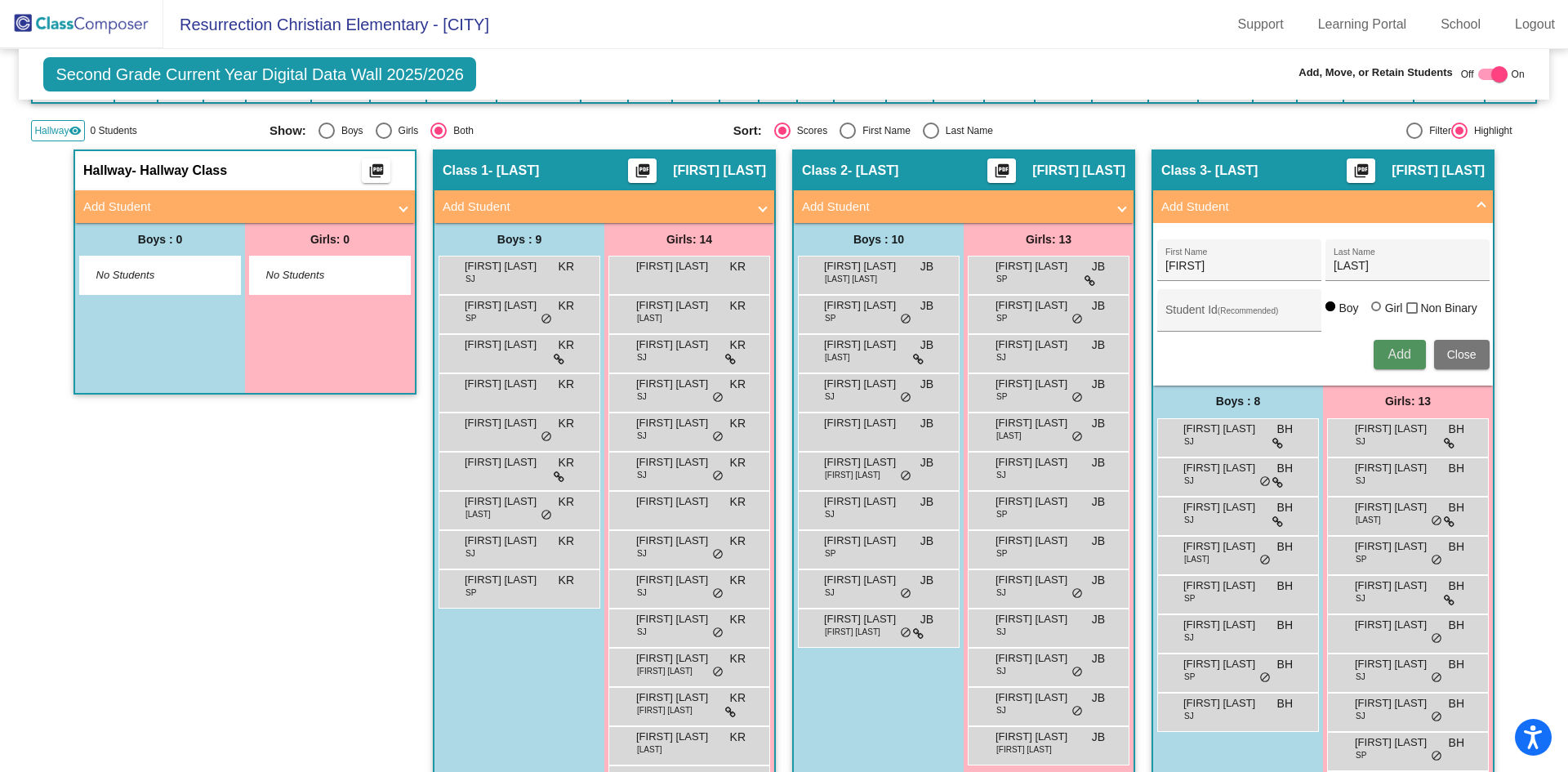 click on "Add" at bounding box center (1399, 354) 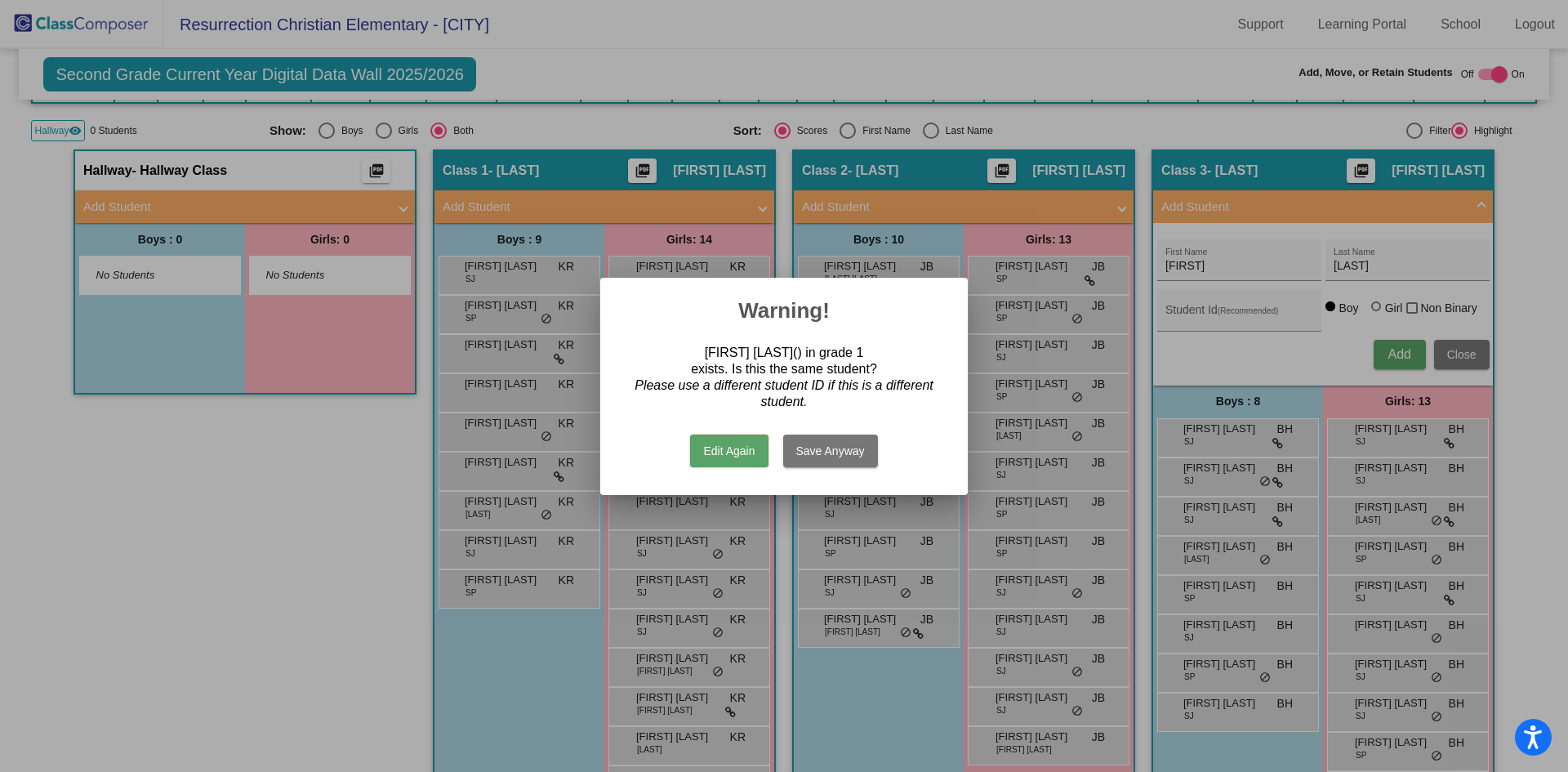 click on "Save Anyway" at bounding box center [831, 451] 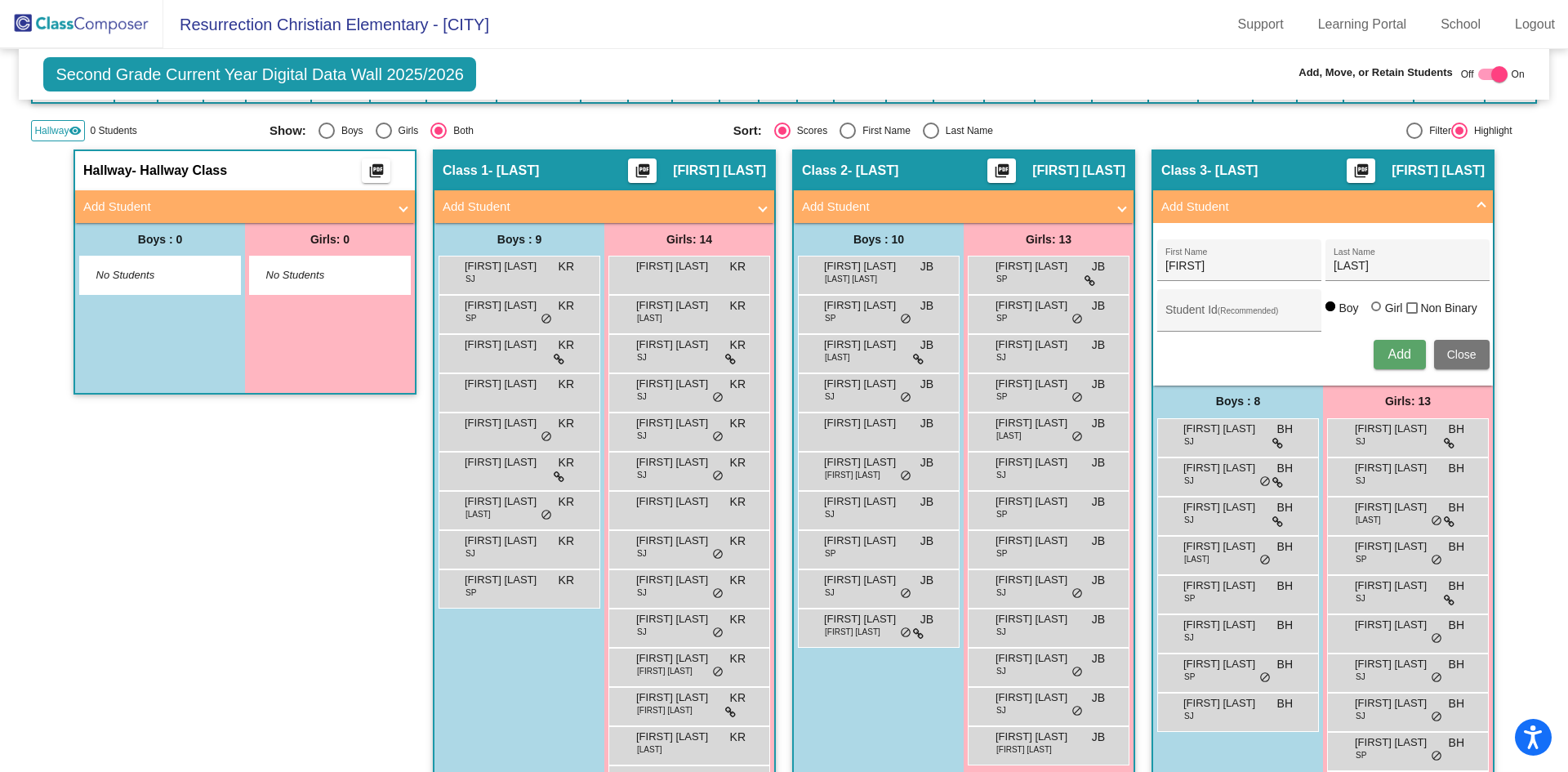 type 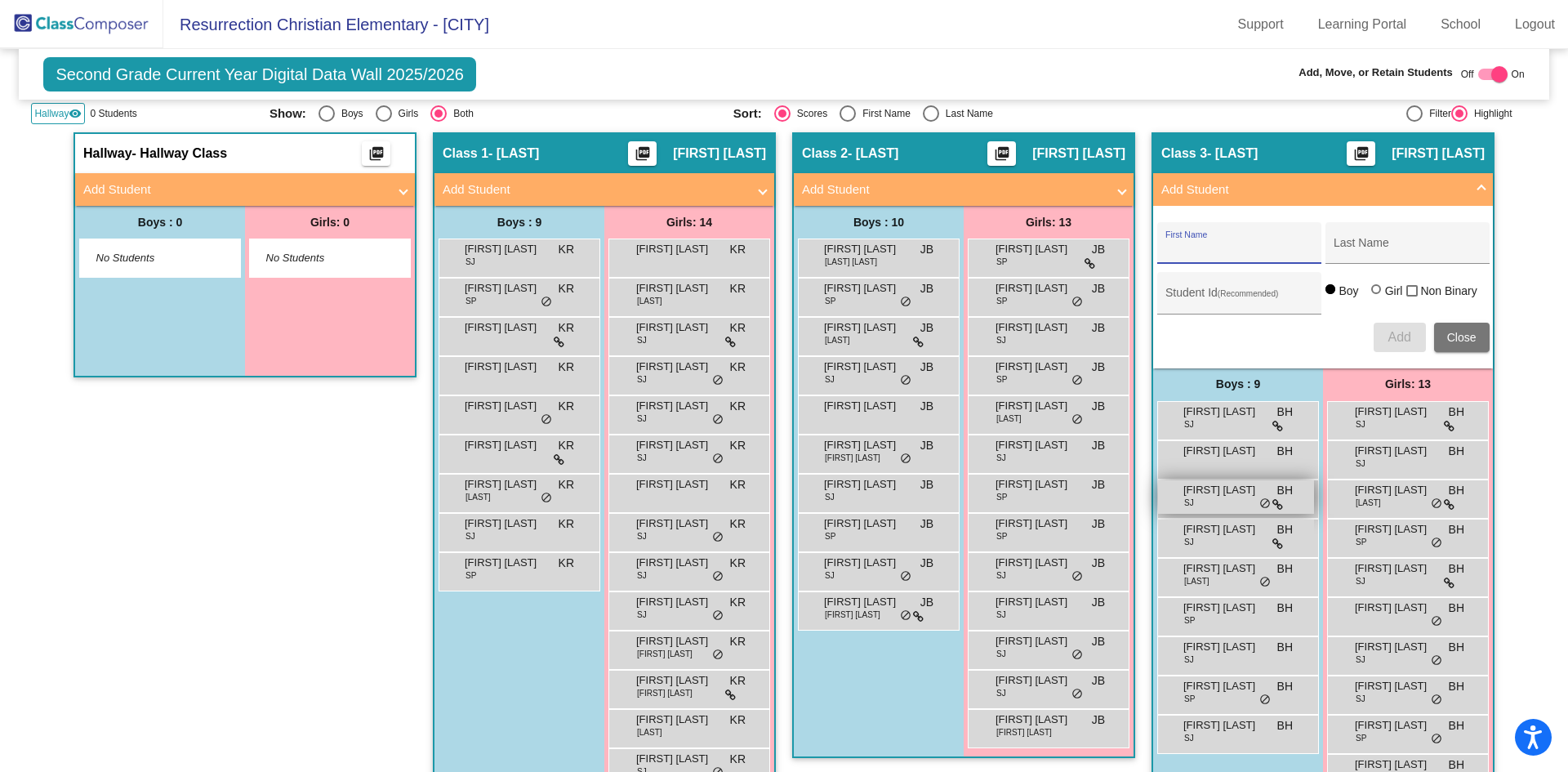scroll, scrollTop: 245, scrollLeft: 0, axis: vertical 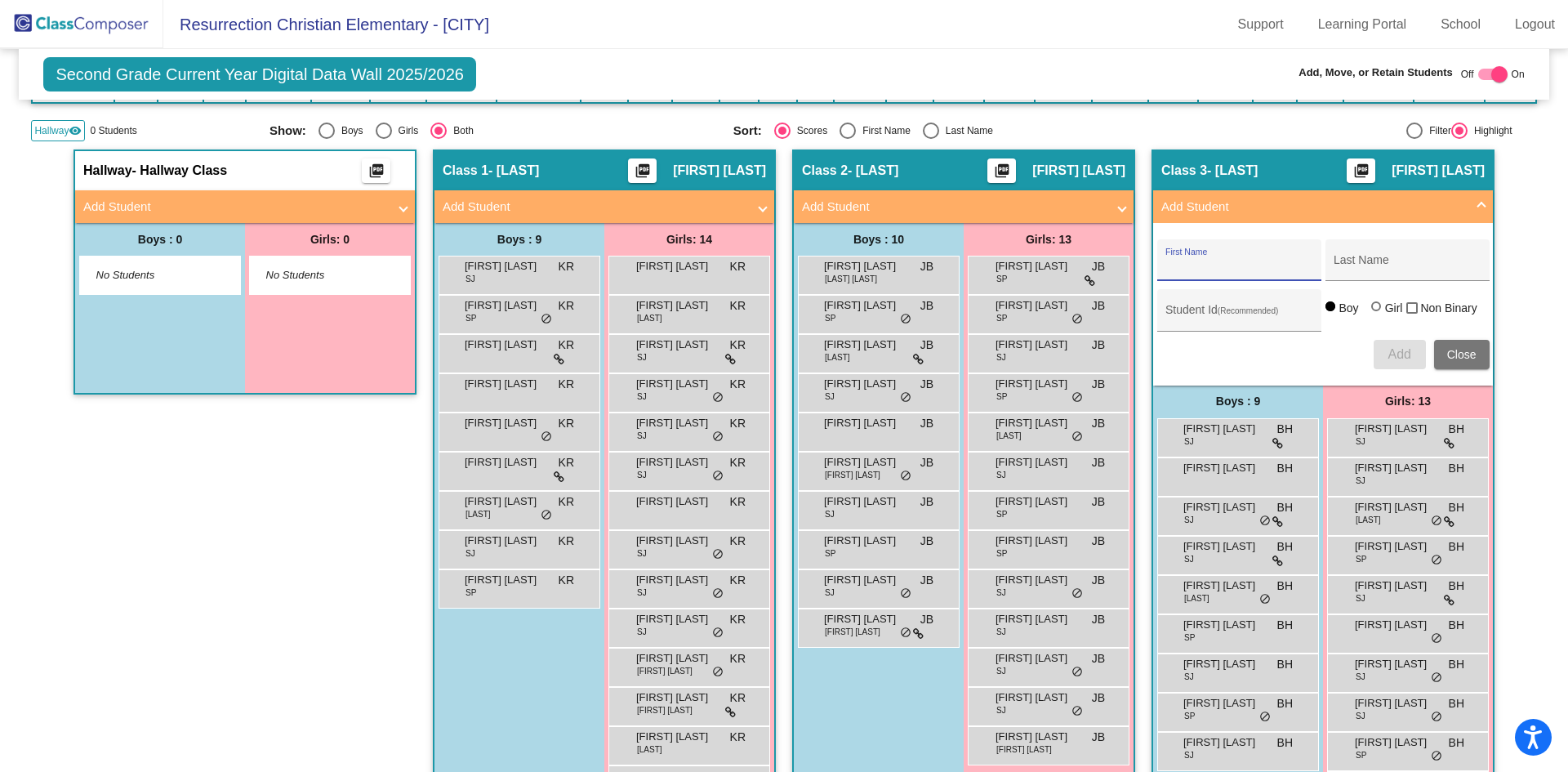 click on "First Name" at bounding box center [1239, 266] 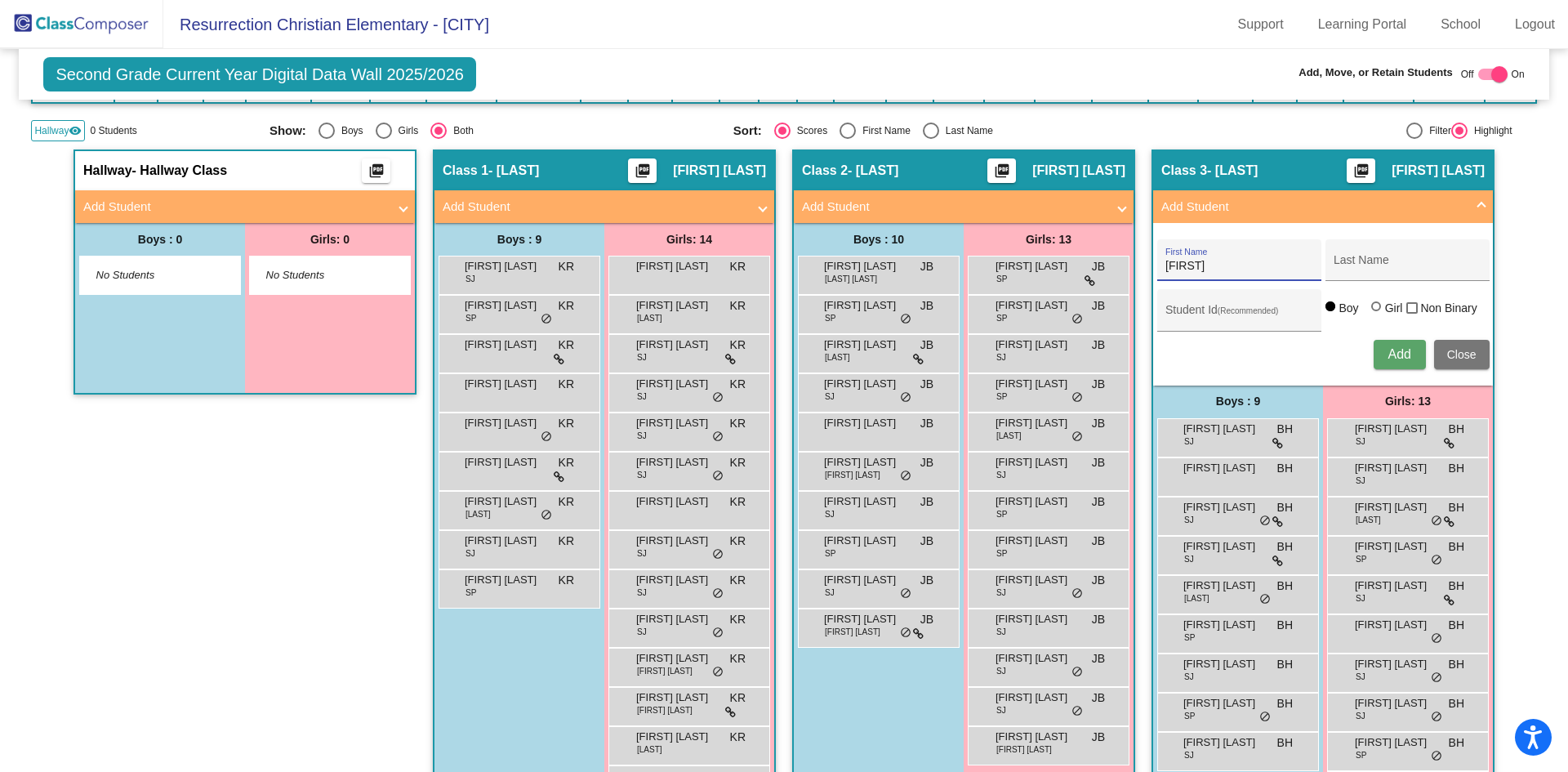type on "[FIRST]" 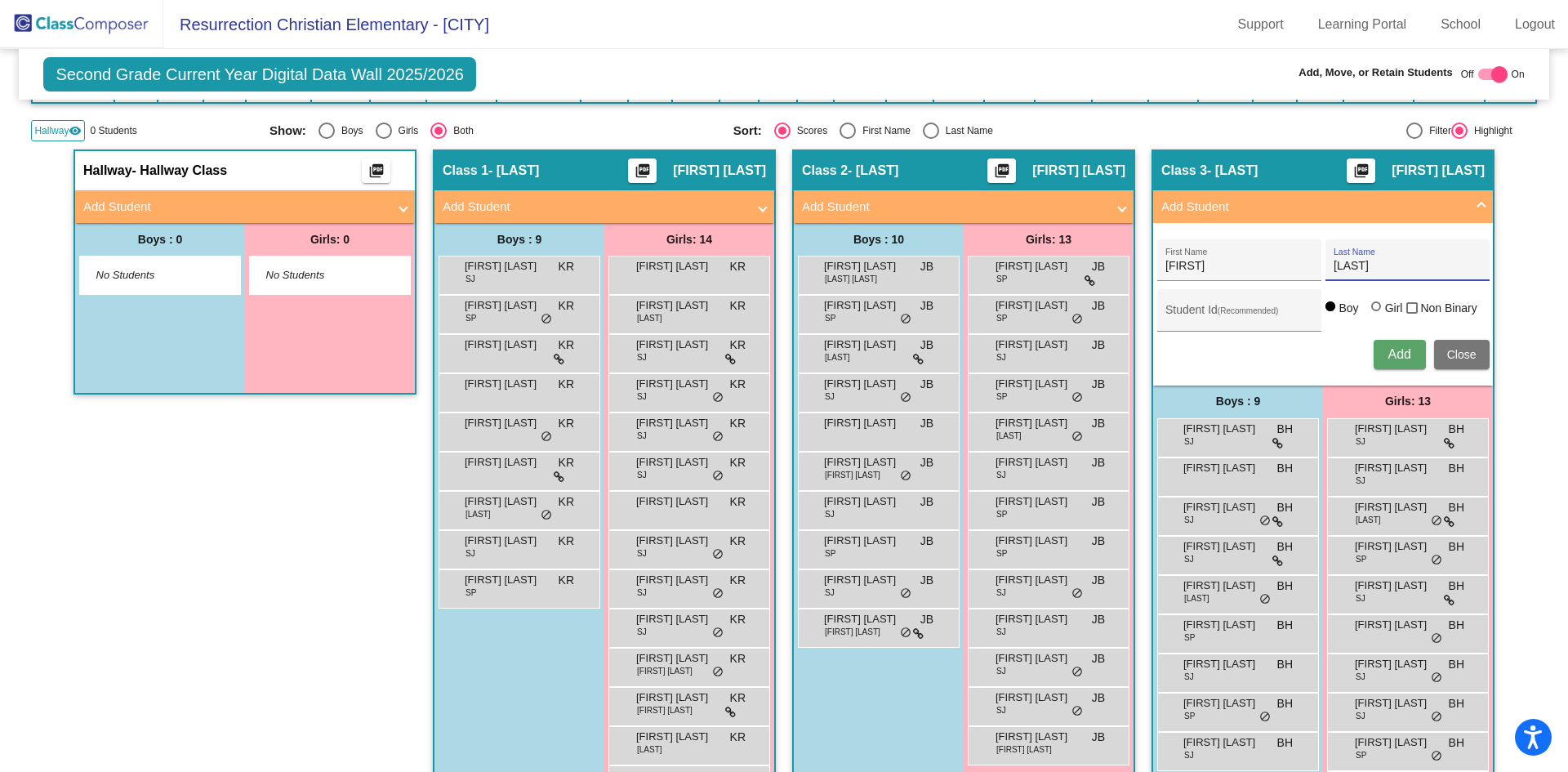 type on "[LAST]" 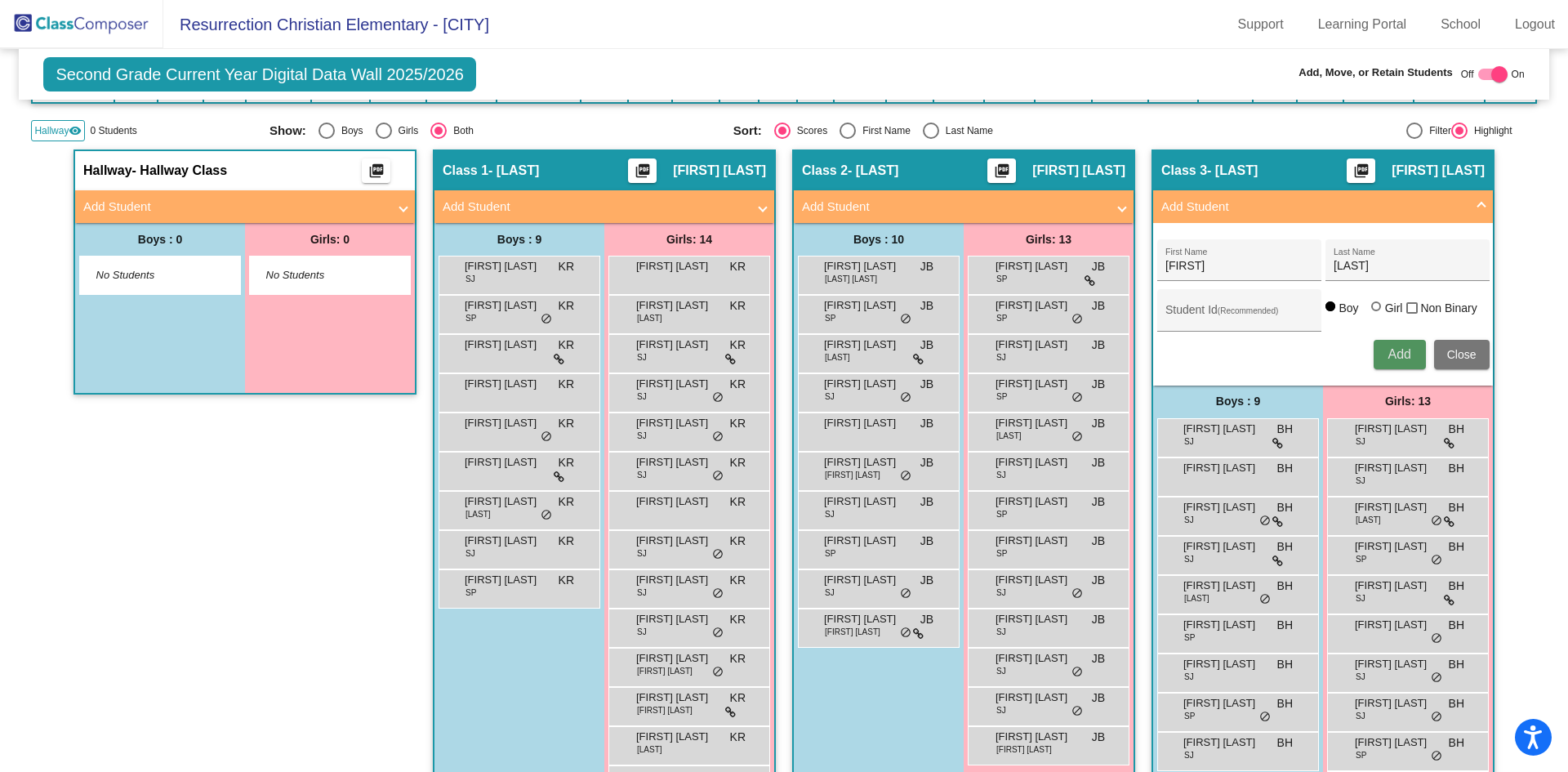 click on "Add" at bounding box center (1399, 354) 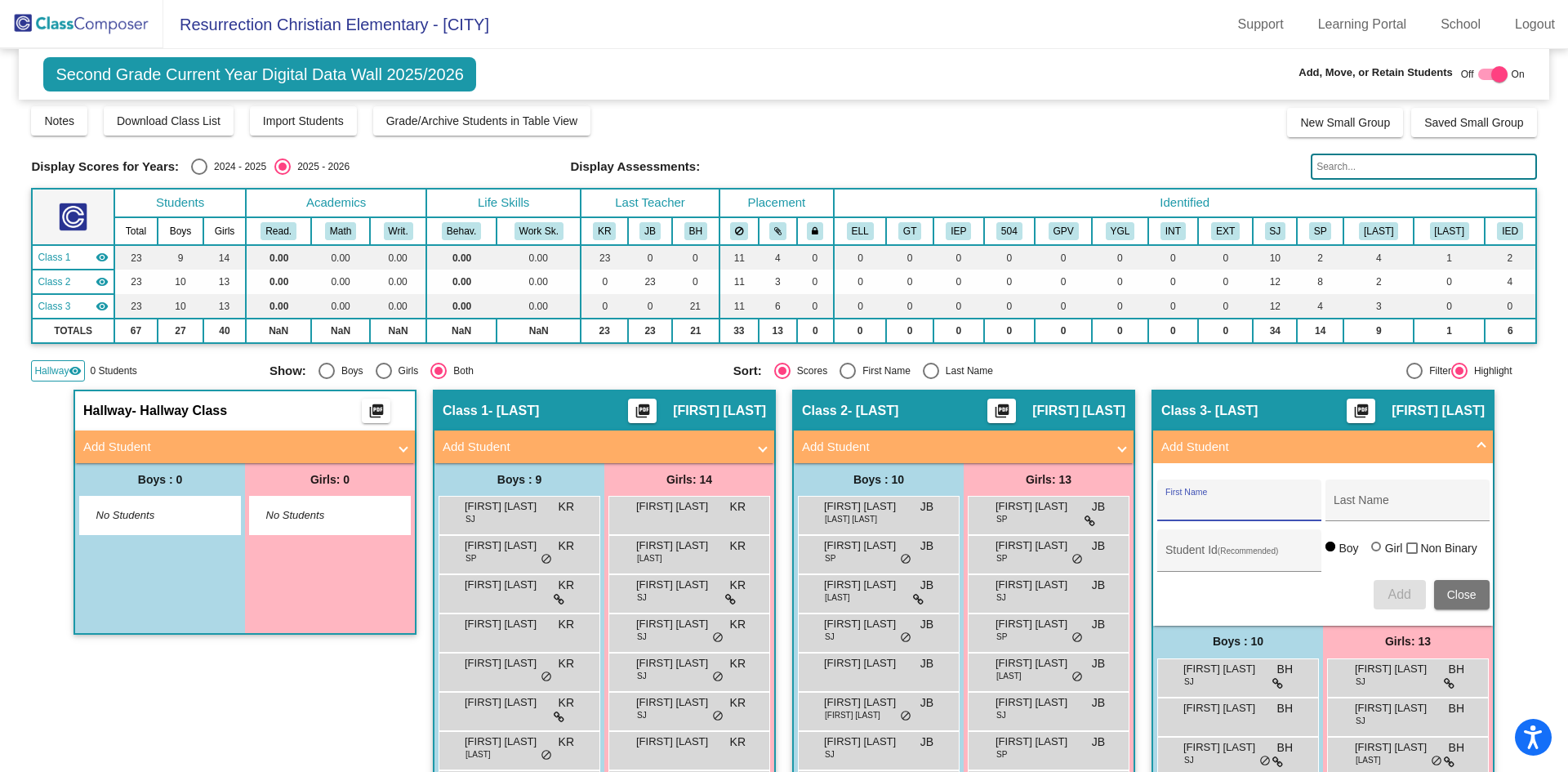 scroll, scrollTop: 0, scrollLeft: 0, axis: both 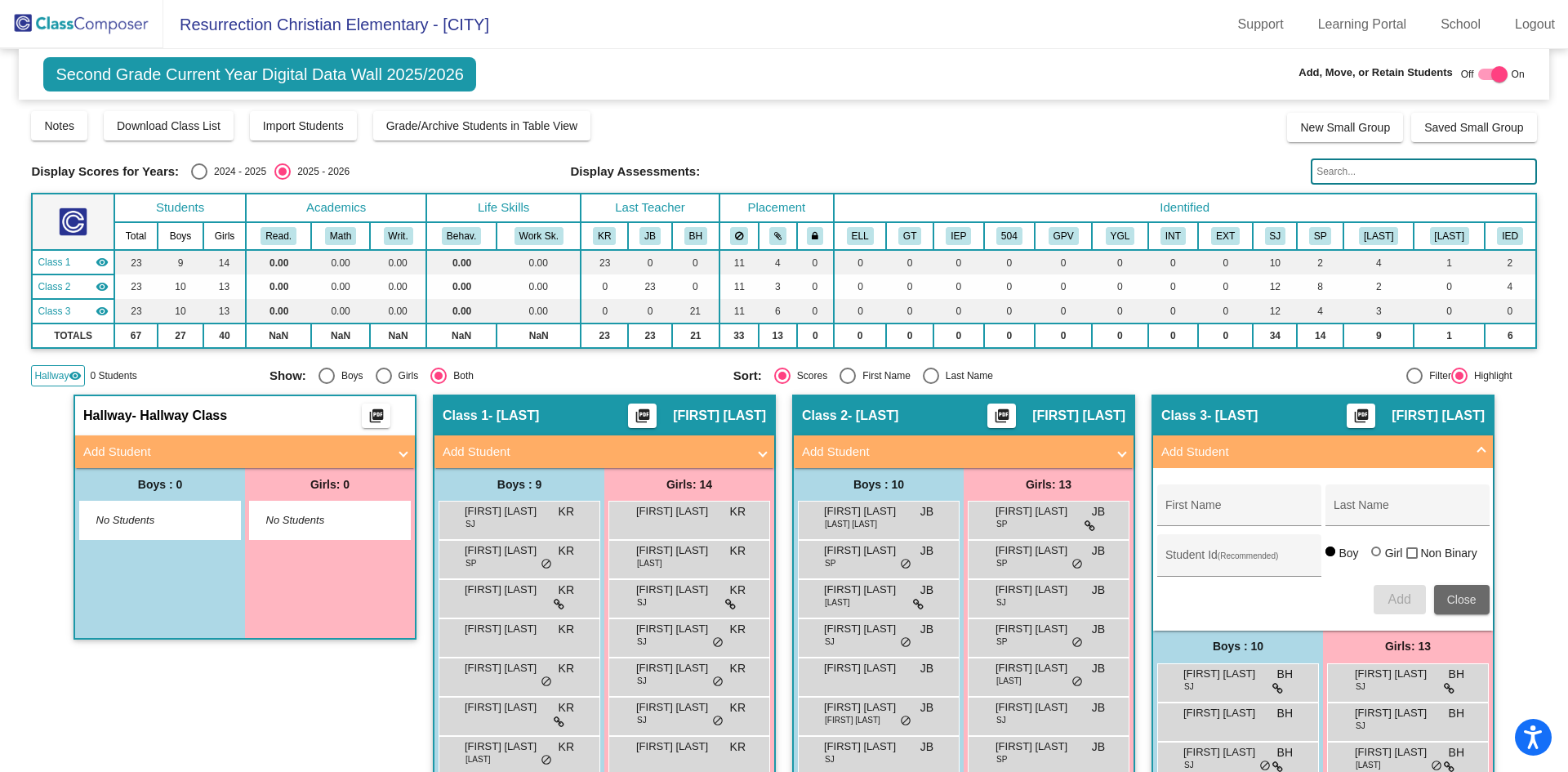 click on "Close" at bounding box center (1462, 600) 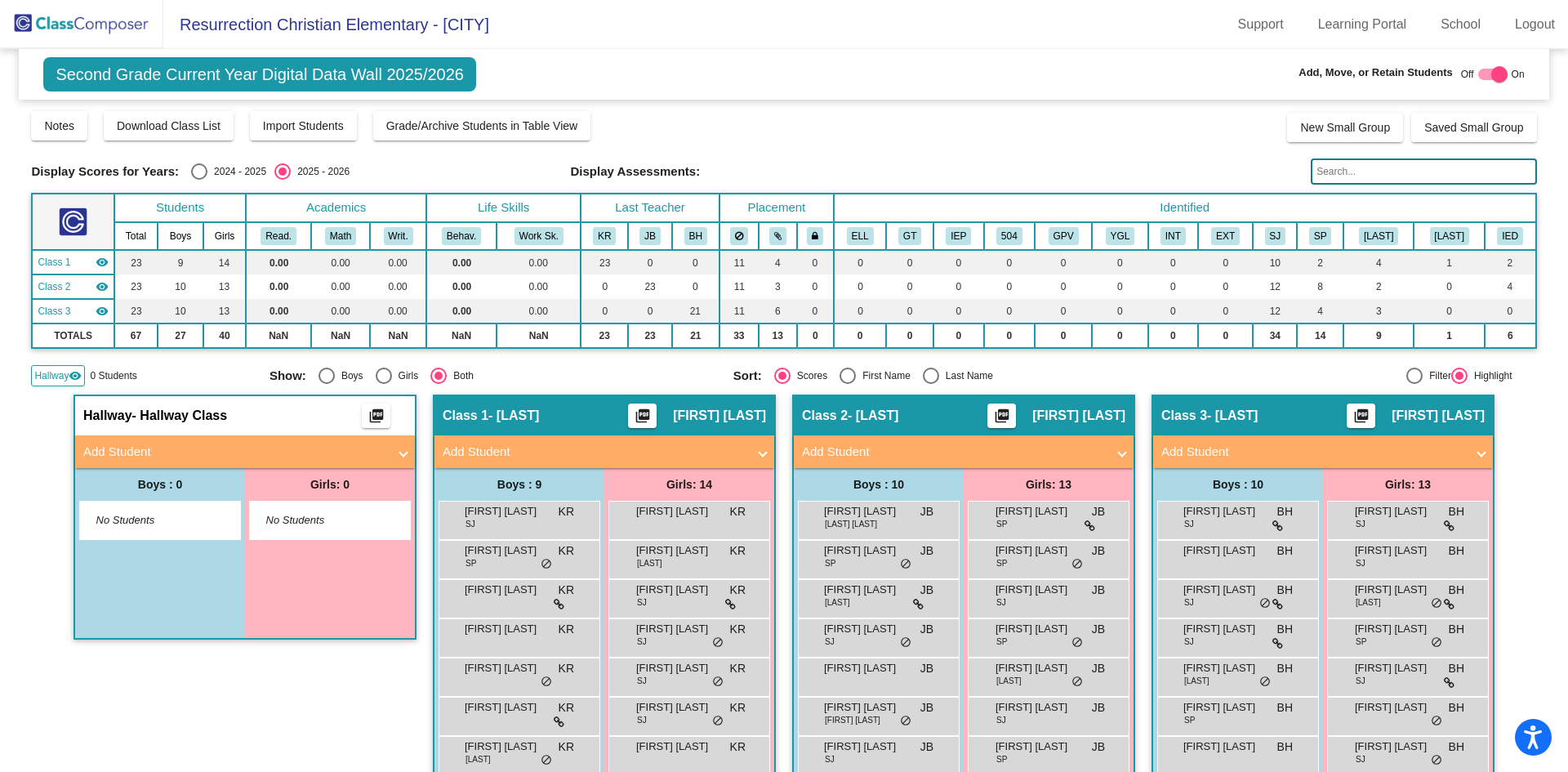 click on "Display Scores for Years:  2024 - 2025  2025 - 2026  Grade/Archive Students in Table View   Download   New Small Group   Saved Small Group   Notes   Download Class List   Import Students   Grade/Archive Students in Table View   New Small Group   Saved Small Group  Display Scores for Years:  2024 - 2025  2025 - 2026 Display Assessments: Students Academics Life Skills  Last Teacher  Placement  Identified  Total Boys Girls  Read.   Math   Writ.   Behav.   Work Sk.   KR   JB   BH   ELL   GT   IEP   504   GPV   YGL   INT   EXT   SJ   SP   NF   NT   IED  Hallway  visibility  0 0 0                 0   0   0   0   0   0   0   0   0   0   0   0   0   0   0   0   0   0   0  Class 1  visibility  23 9 14  0.00   0.00   0.00   0.00   0.00   23   0   0   11   4   0   0   0   0   0   0   0   0   0   0   10   2   4   1   2  Class 2  visibility  23 10 13  0.00   0.00   0.00   0.00   0.00   0   23   0   11   3   0   0   0   0   0   0   0   0   0   0   12   8   2   0   4  Class 3  visibility  23 10 13  0.00   0.00   0.00   0" 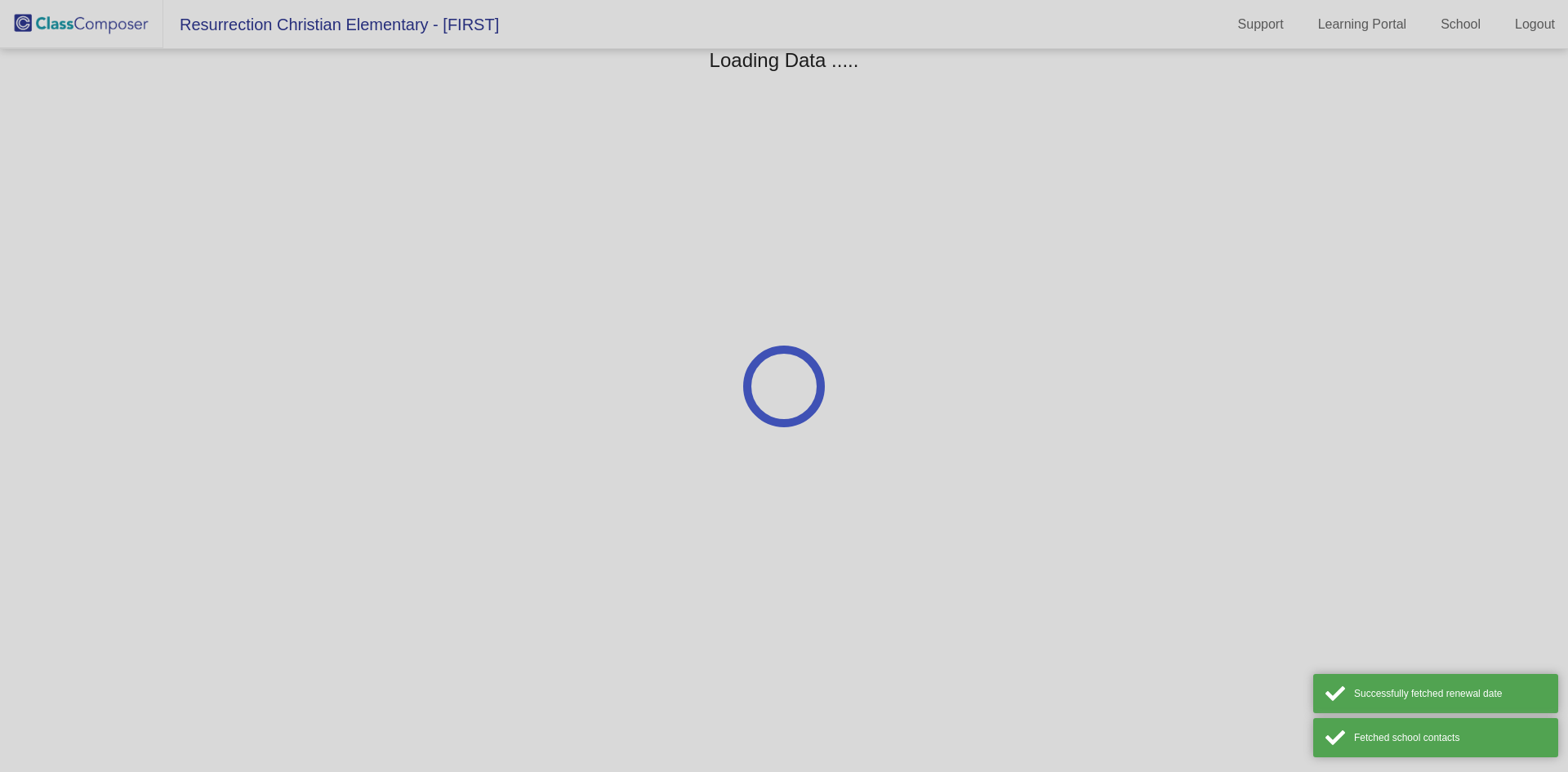 scroll, scrollTop: 0, scrollLeft: 0, axis: both 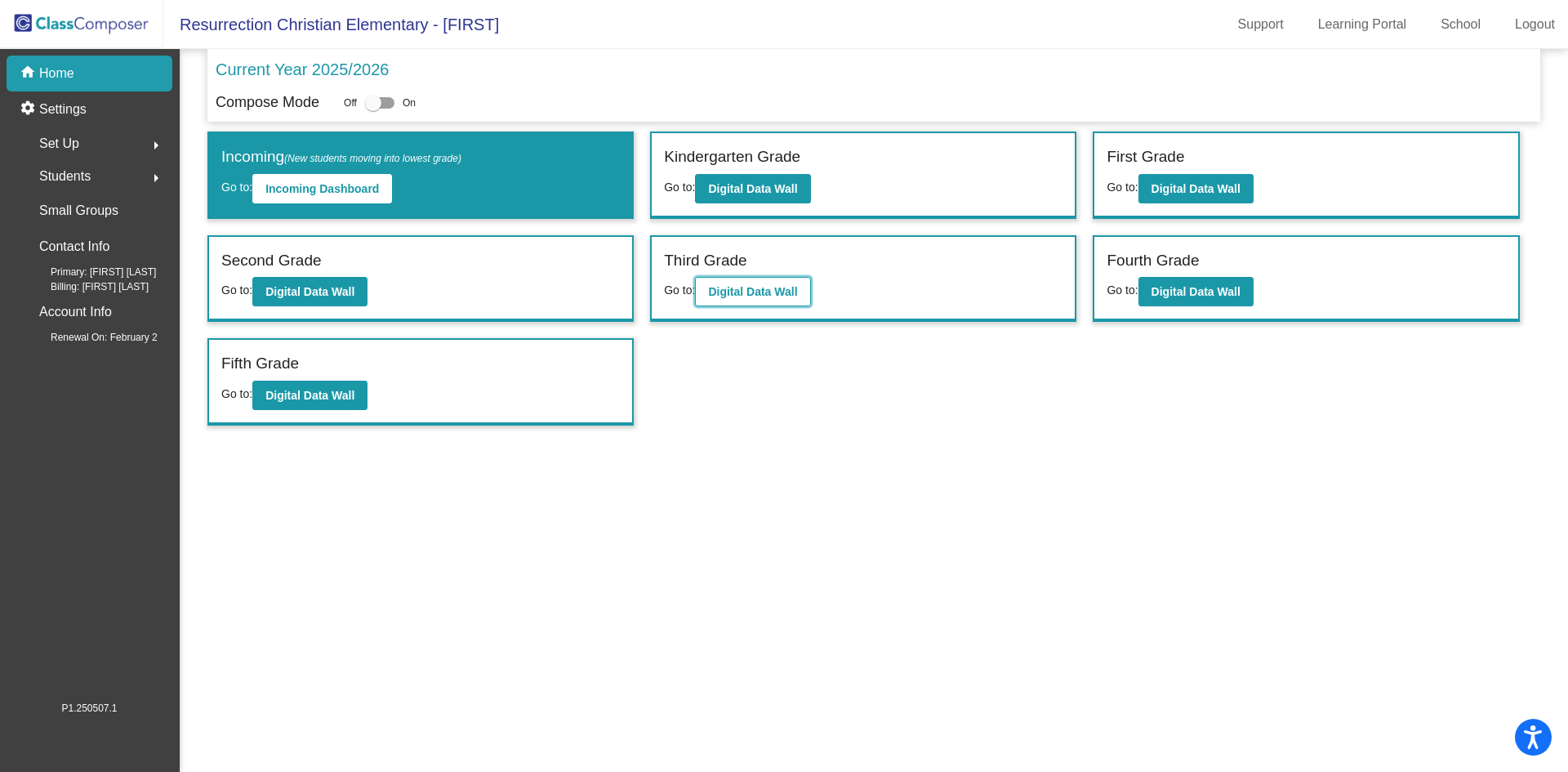 click on "Digital Data Wall" 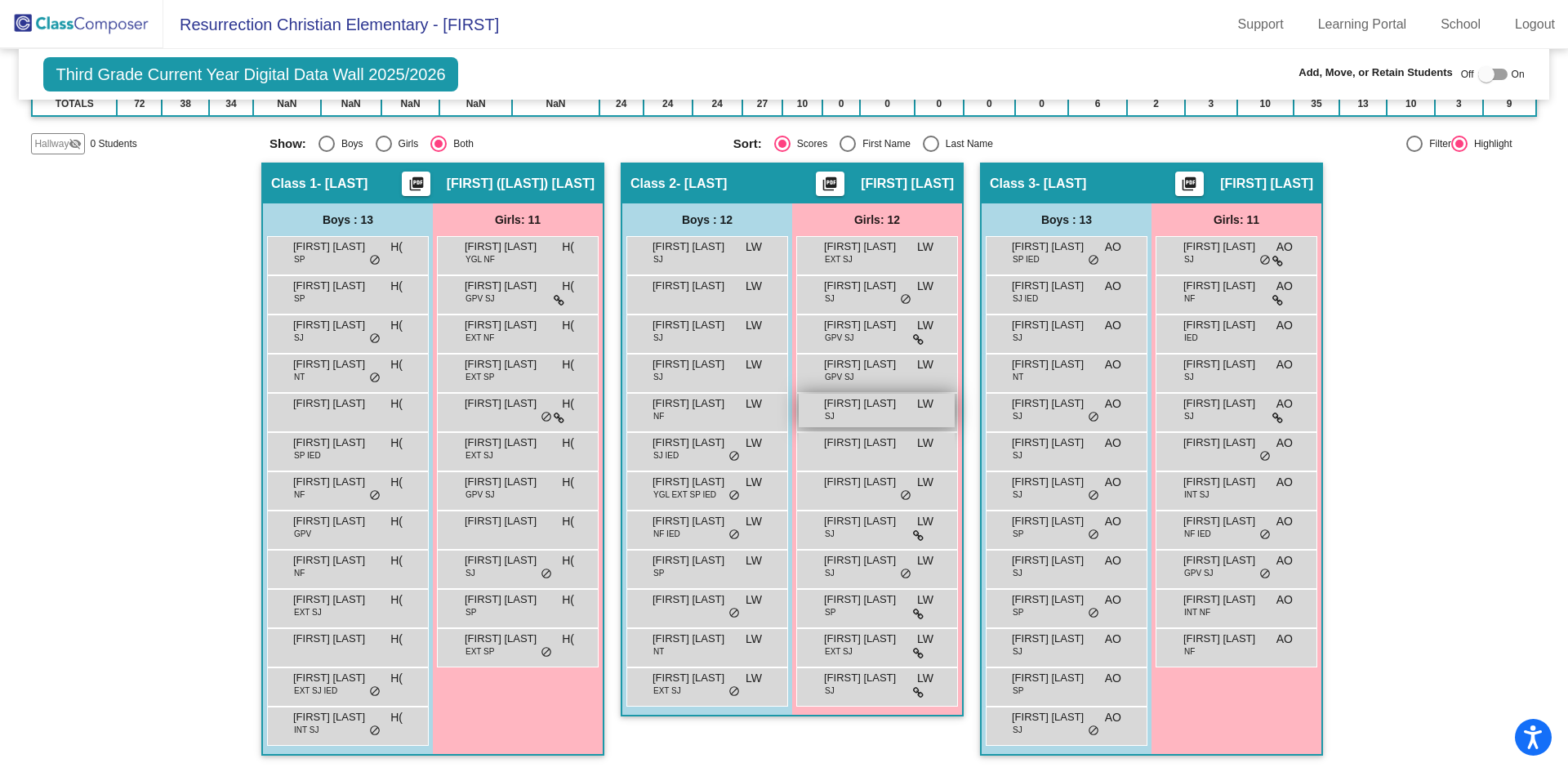 scroll, scrollTop: 0, scrollLeft: 0, axis: both 